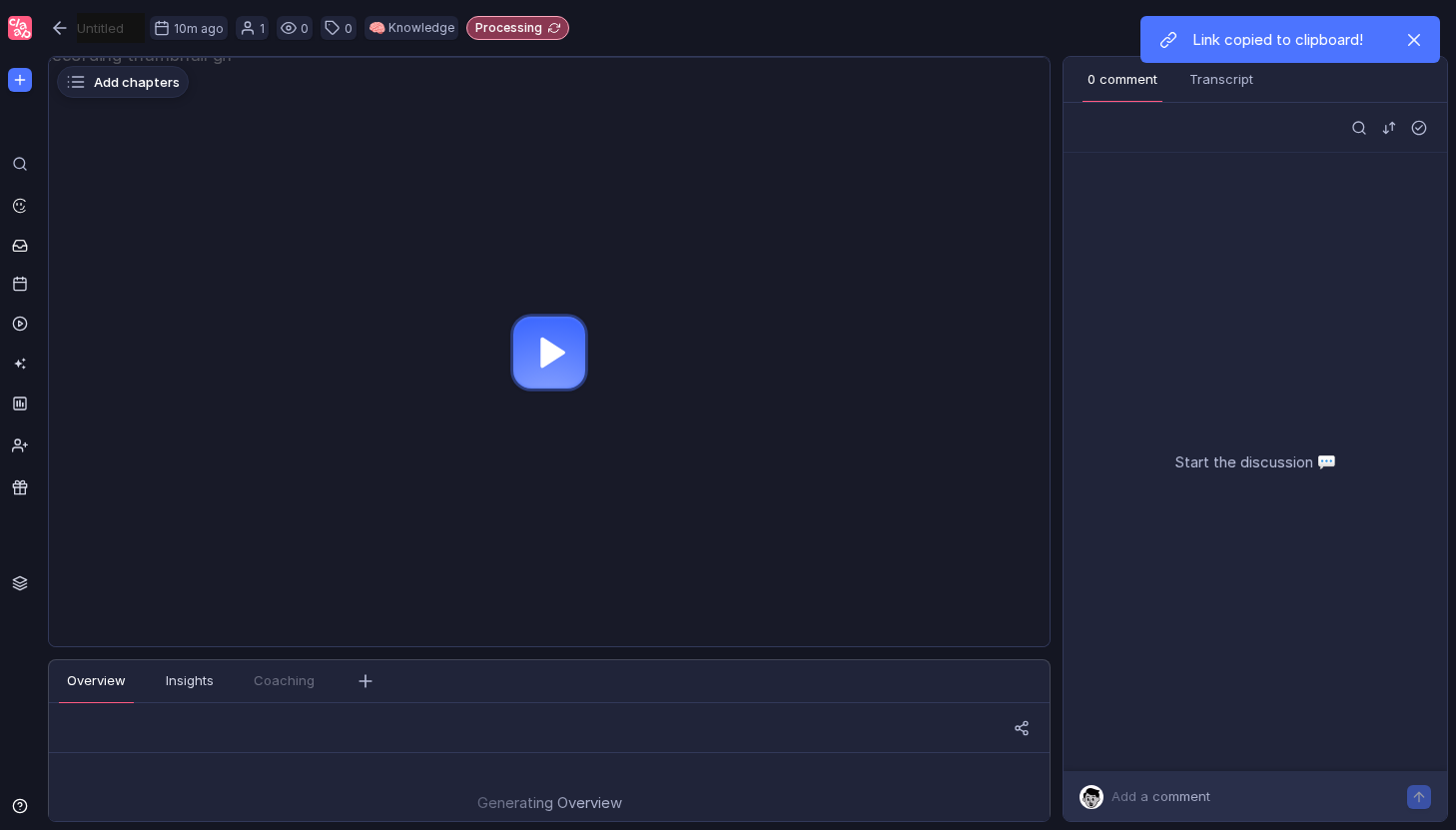 scroll, scrollTop: 0, scrollLeft: 0, axis: both 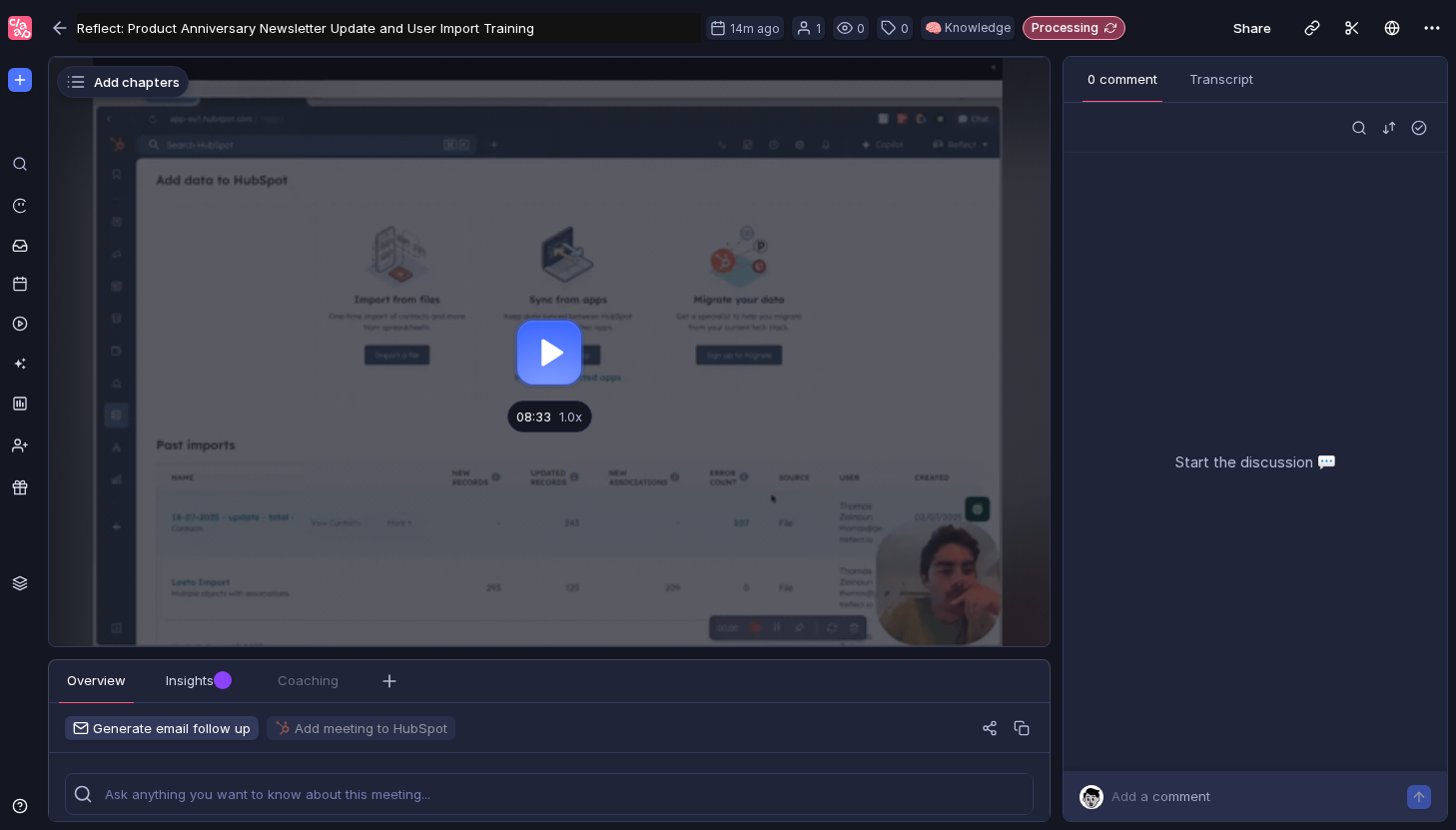 click on "Reflect: Product Anniversary Newsletter Update and User Import Training" at bounding box center (388, 28) 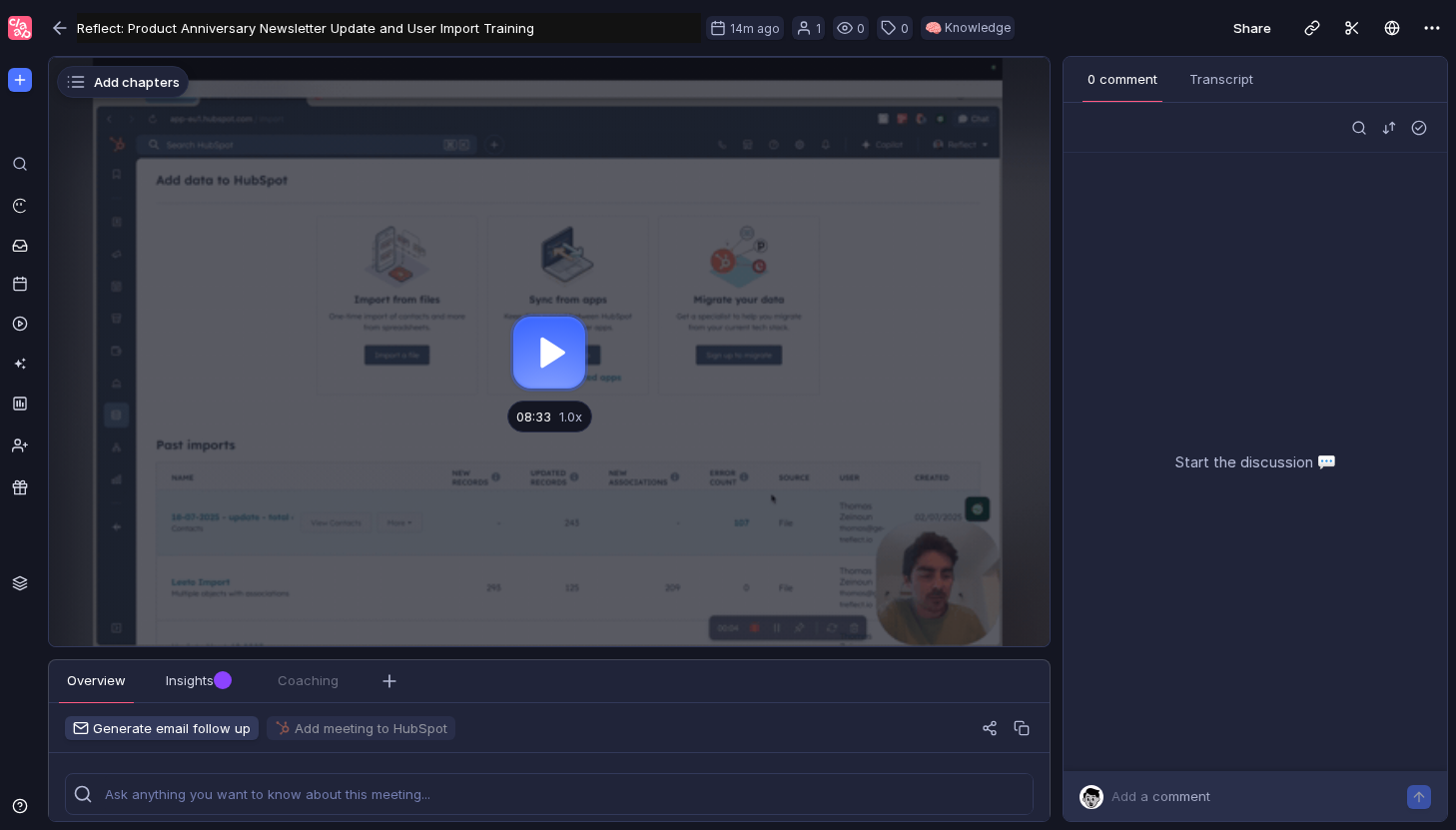 click at bounding box center [549, 352] 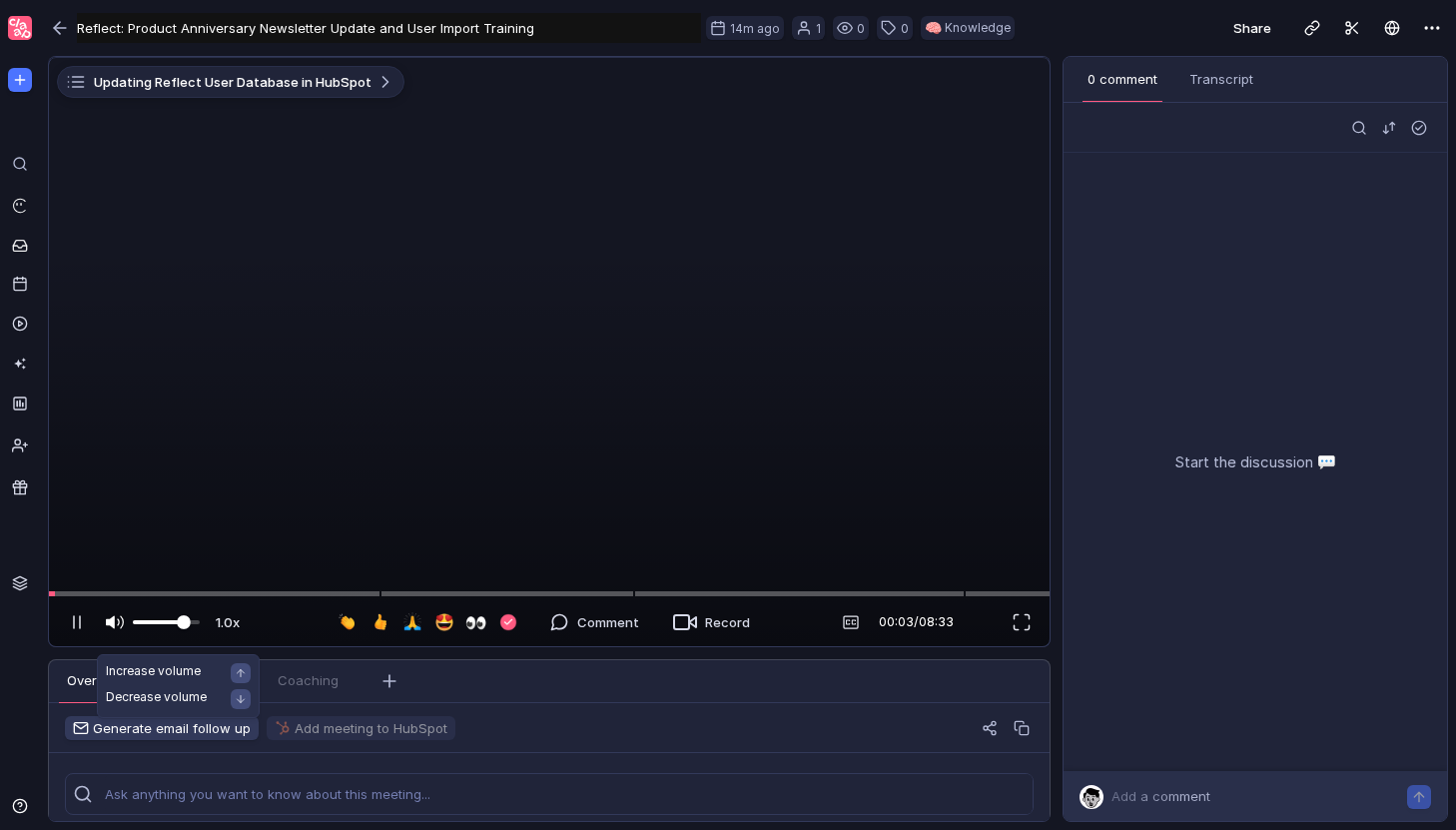 click at bounding box center (184, 622) 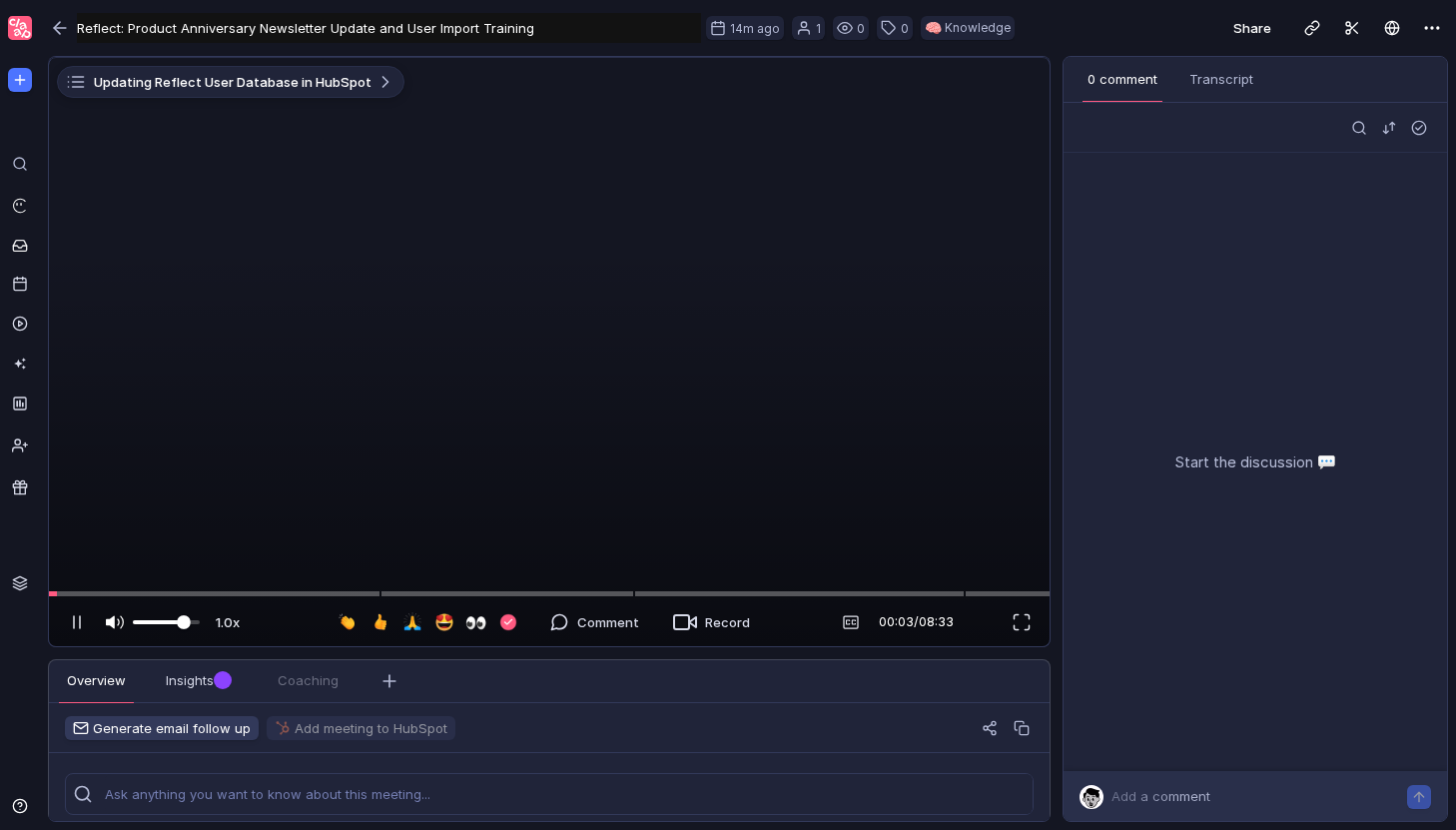 click on "1.0x 1.0x" at bounding box center (153, 622) 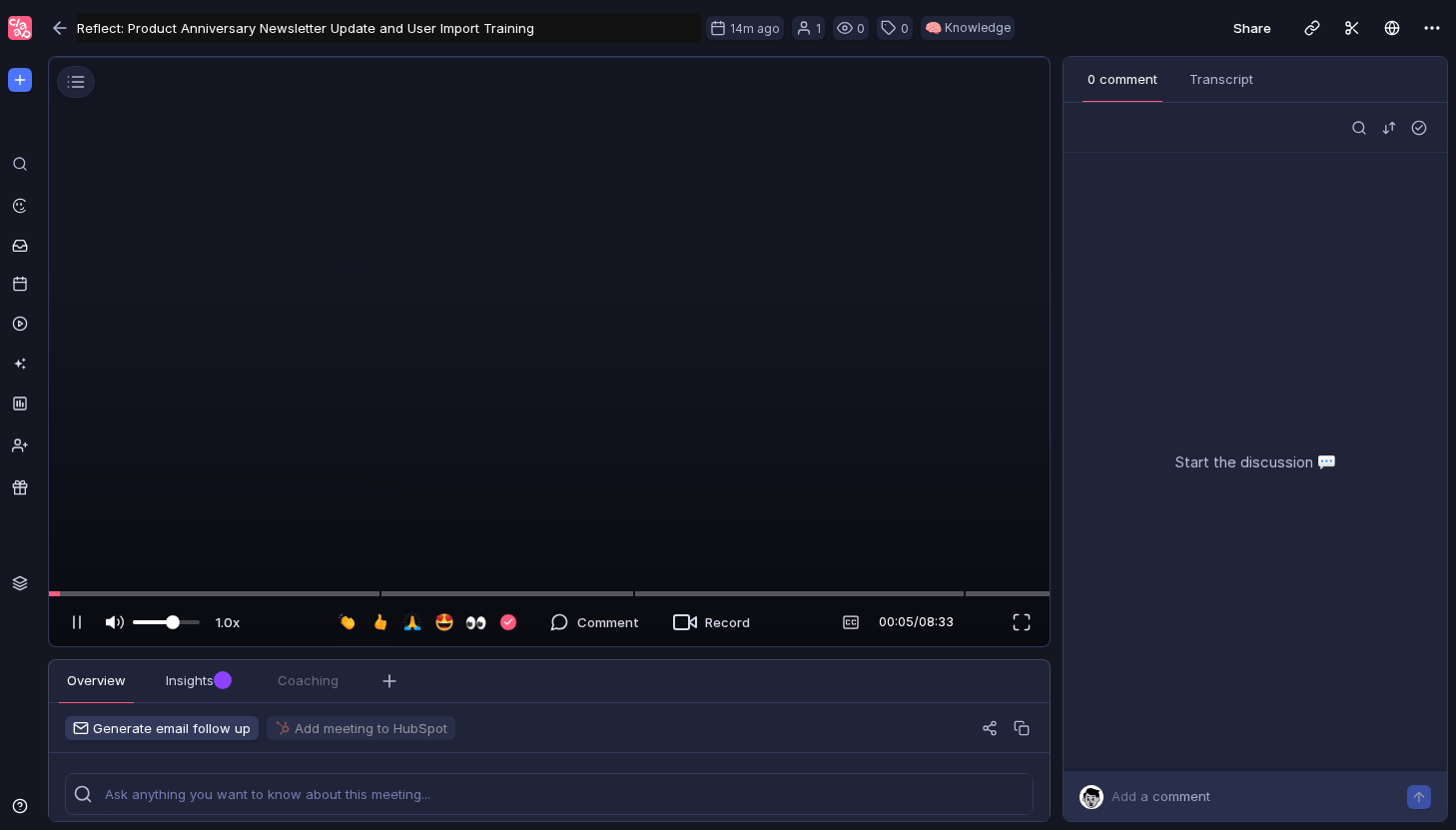 click at bounding box center [173, 622] 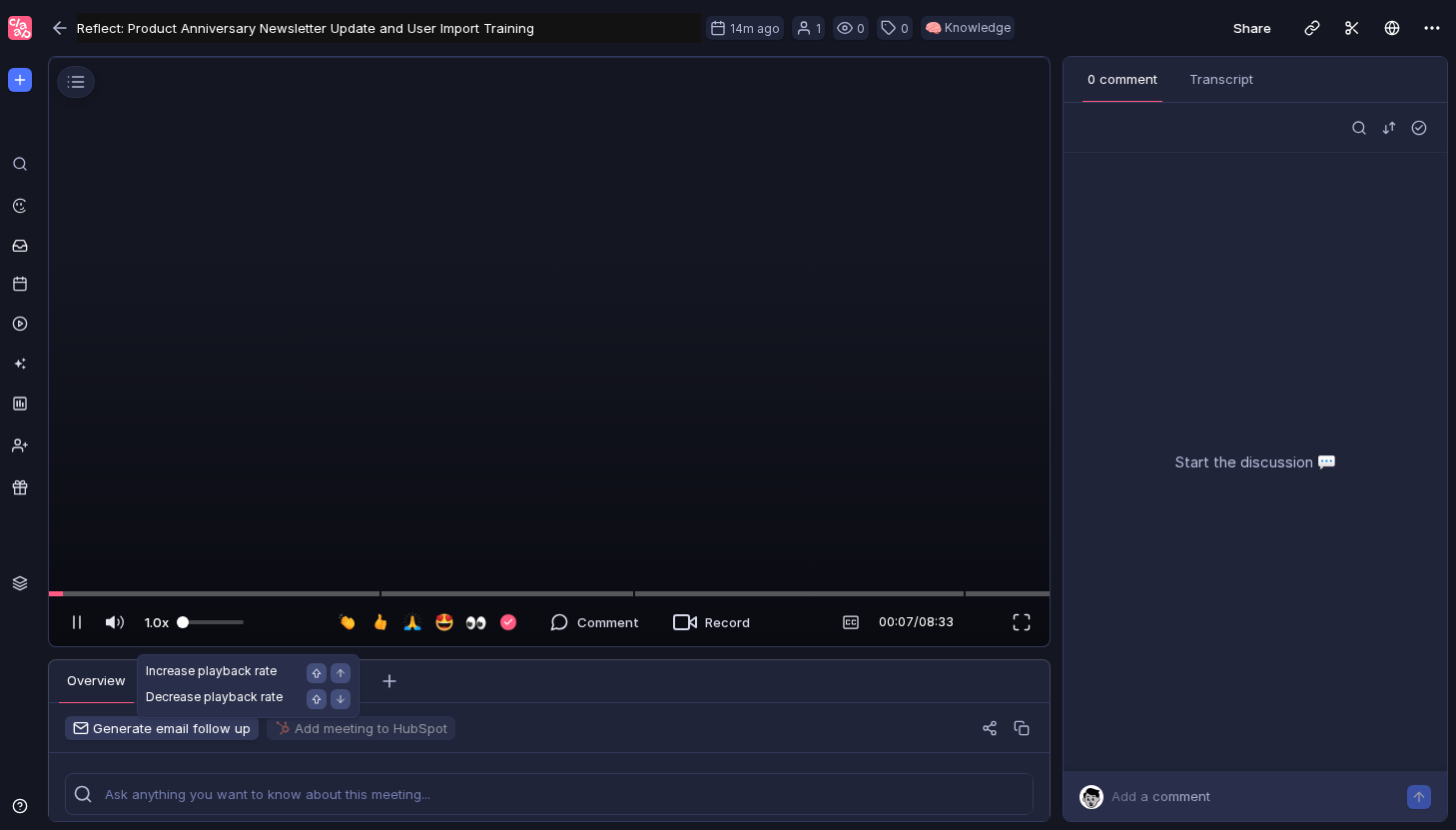 click at bounding box center [210, 622] 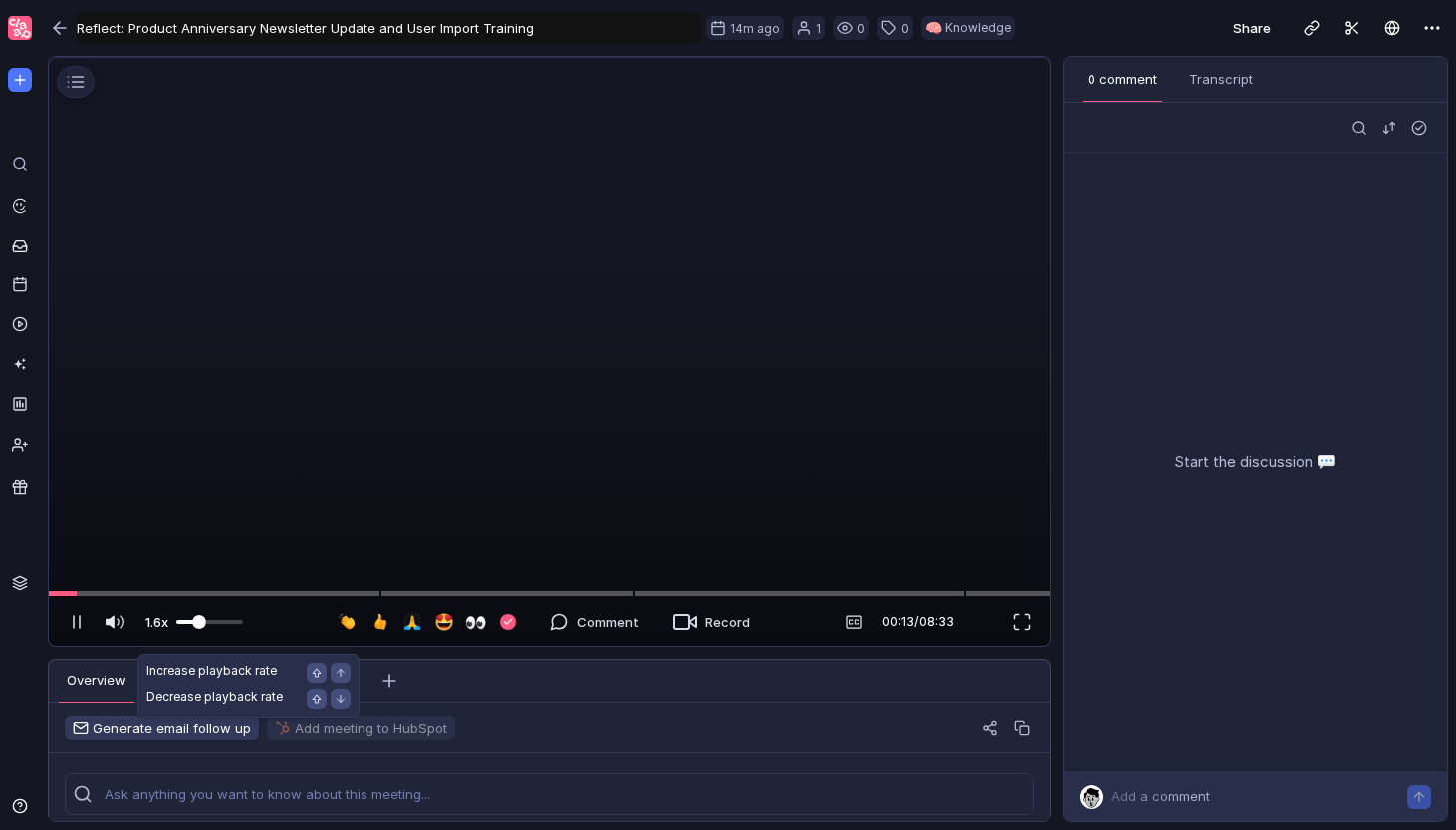 click at bounding box center (199, 622) 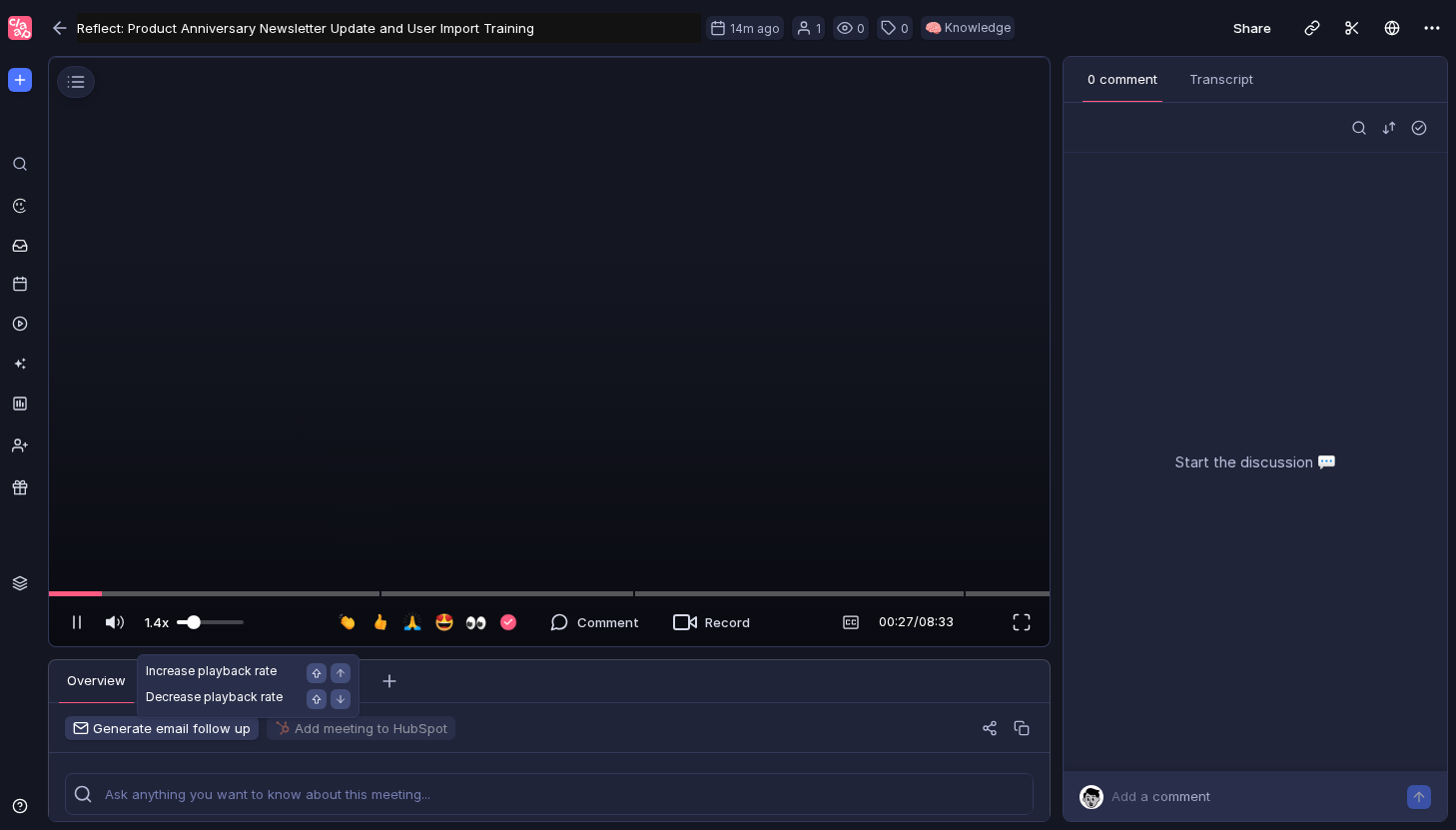 click at bounding box center (210, 622) 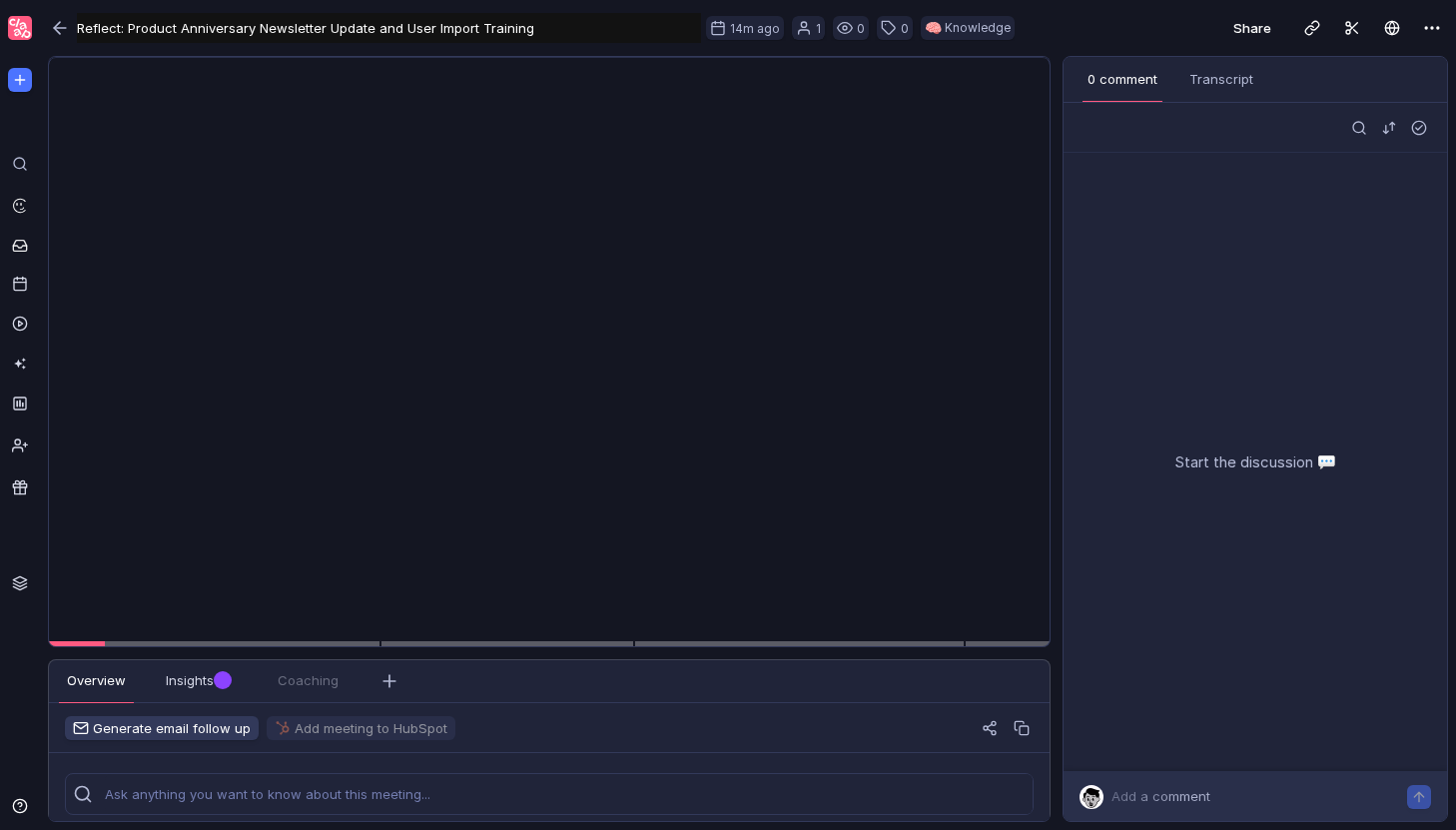 click on "Reflect: Product Anniversary Newsletter Update and User Import Training" at bounding box center [388, 28] 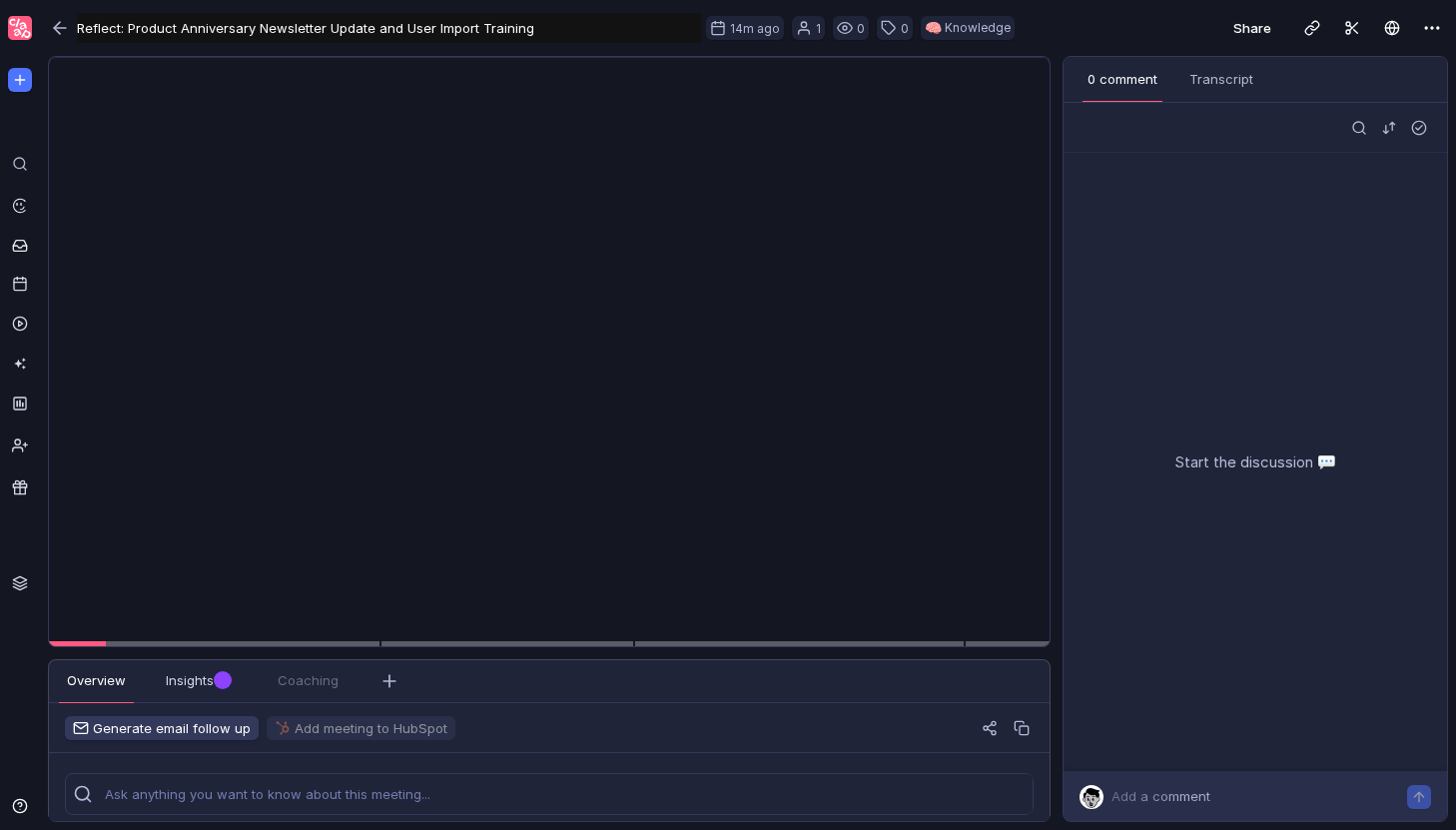 click on "Reflect: Product Anniversary Newsletter Update and User Import Training" at bounding box center (388, 28) 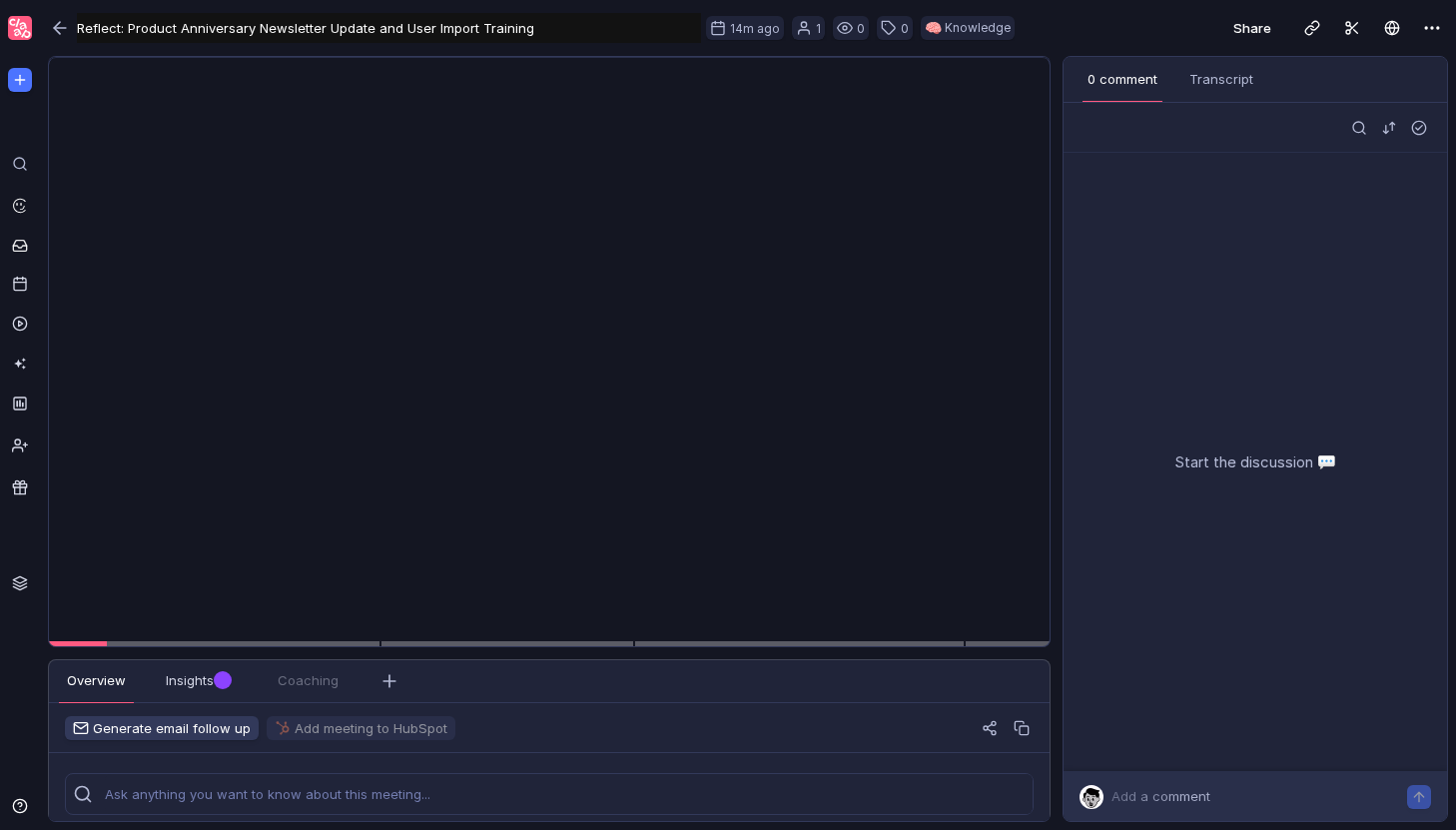 click on "Reflect: Product Anniversary Newsletter Update and User Import Training" at bounding box center [388, 28] 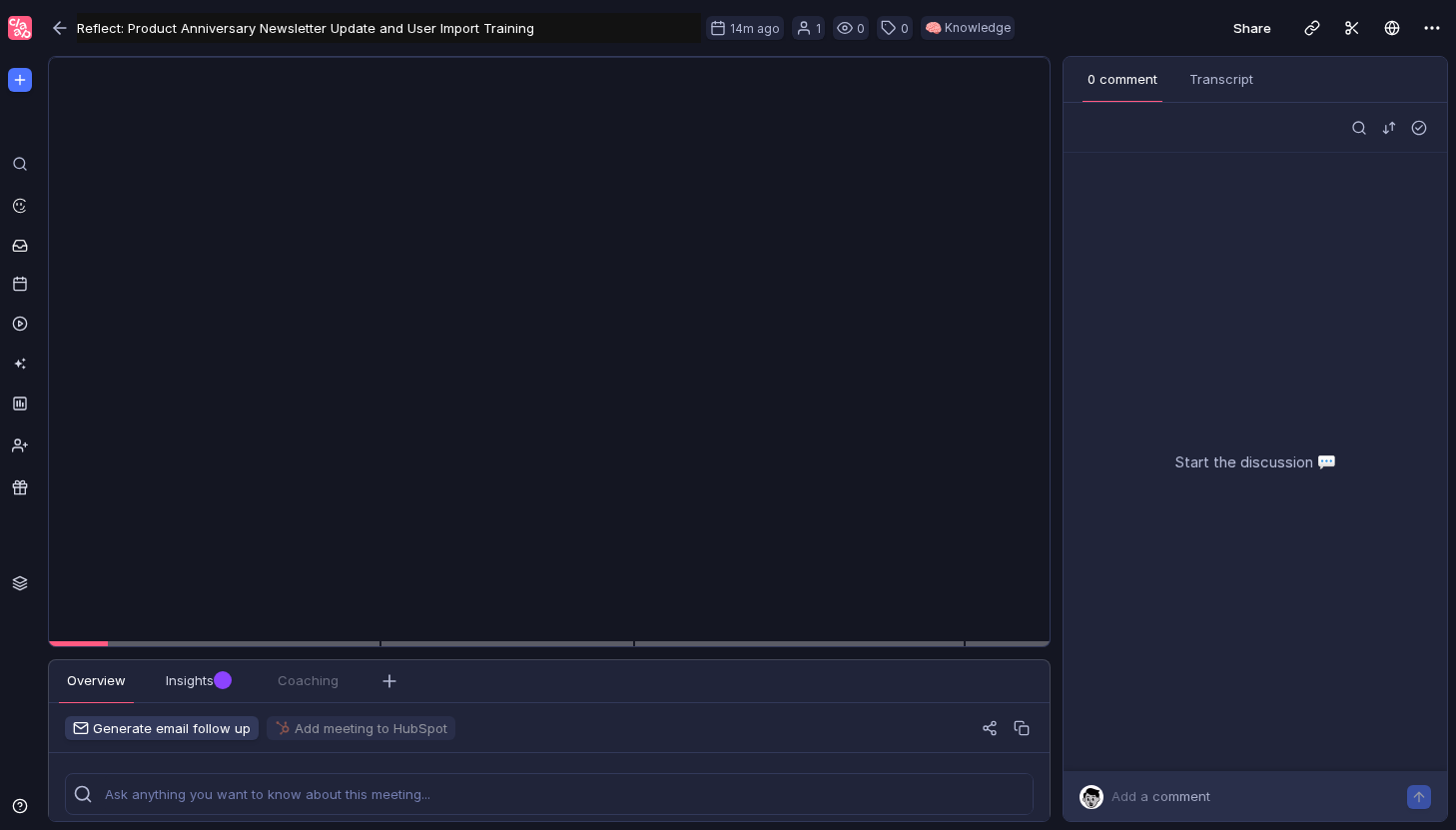 click on "Reflect: Product Anniversary Newsletter Update and User Import Training" at bounding box center (388, 28) 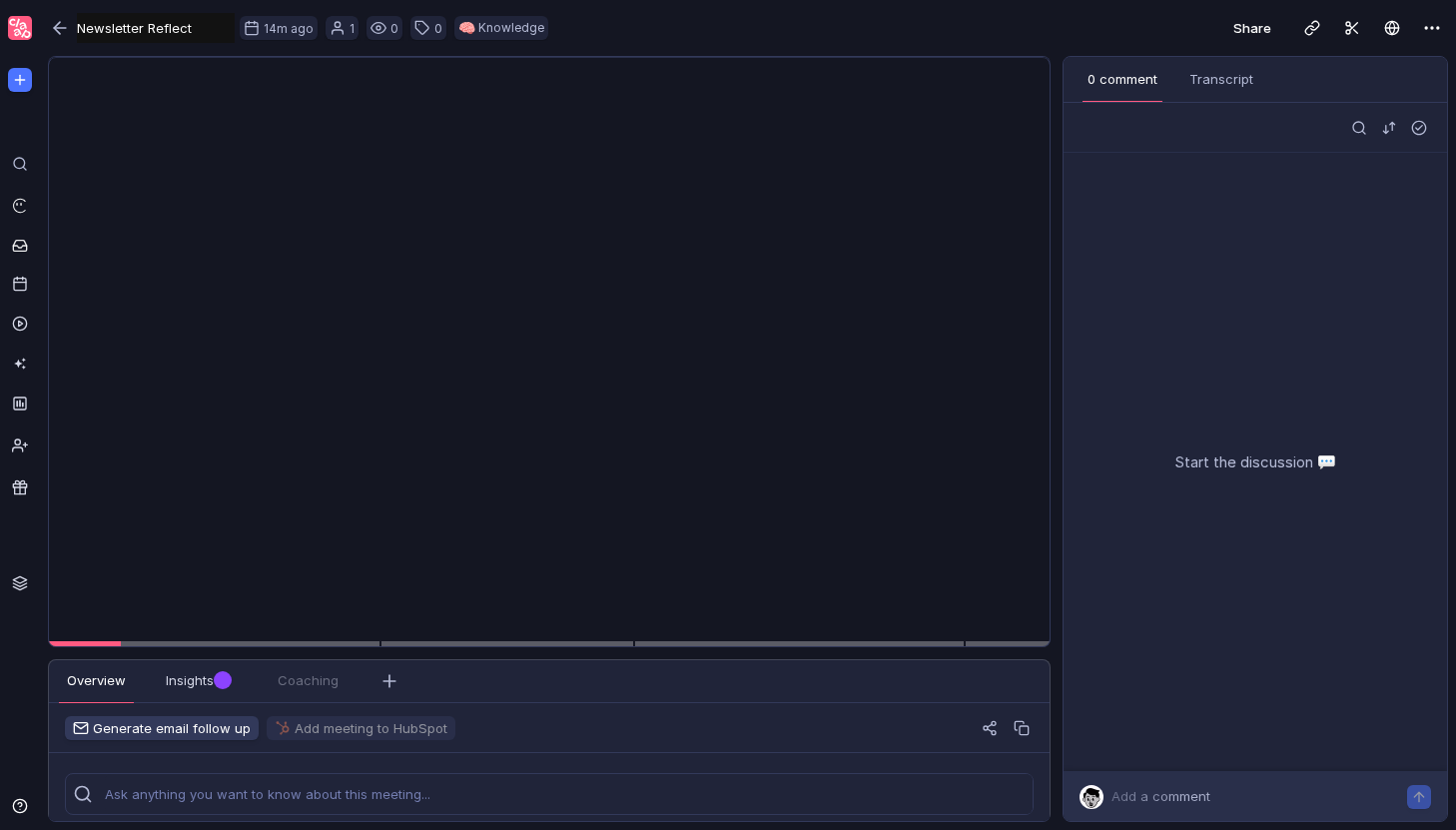 click on "Newsletter Reflect" at bounding box center (156, 28) 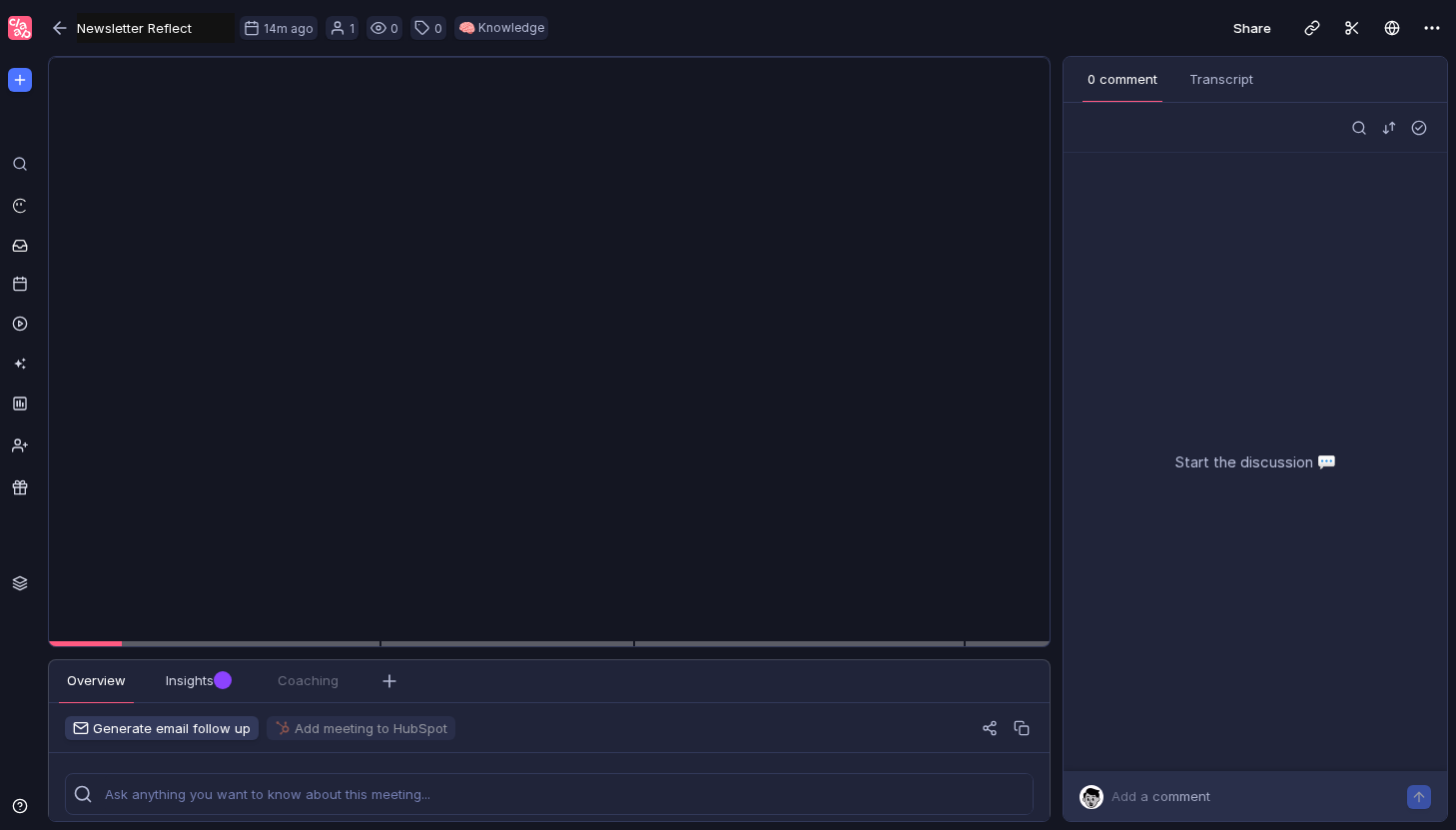 click on "Newsletter Reflect" at bounding box center [156, 28] 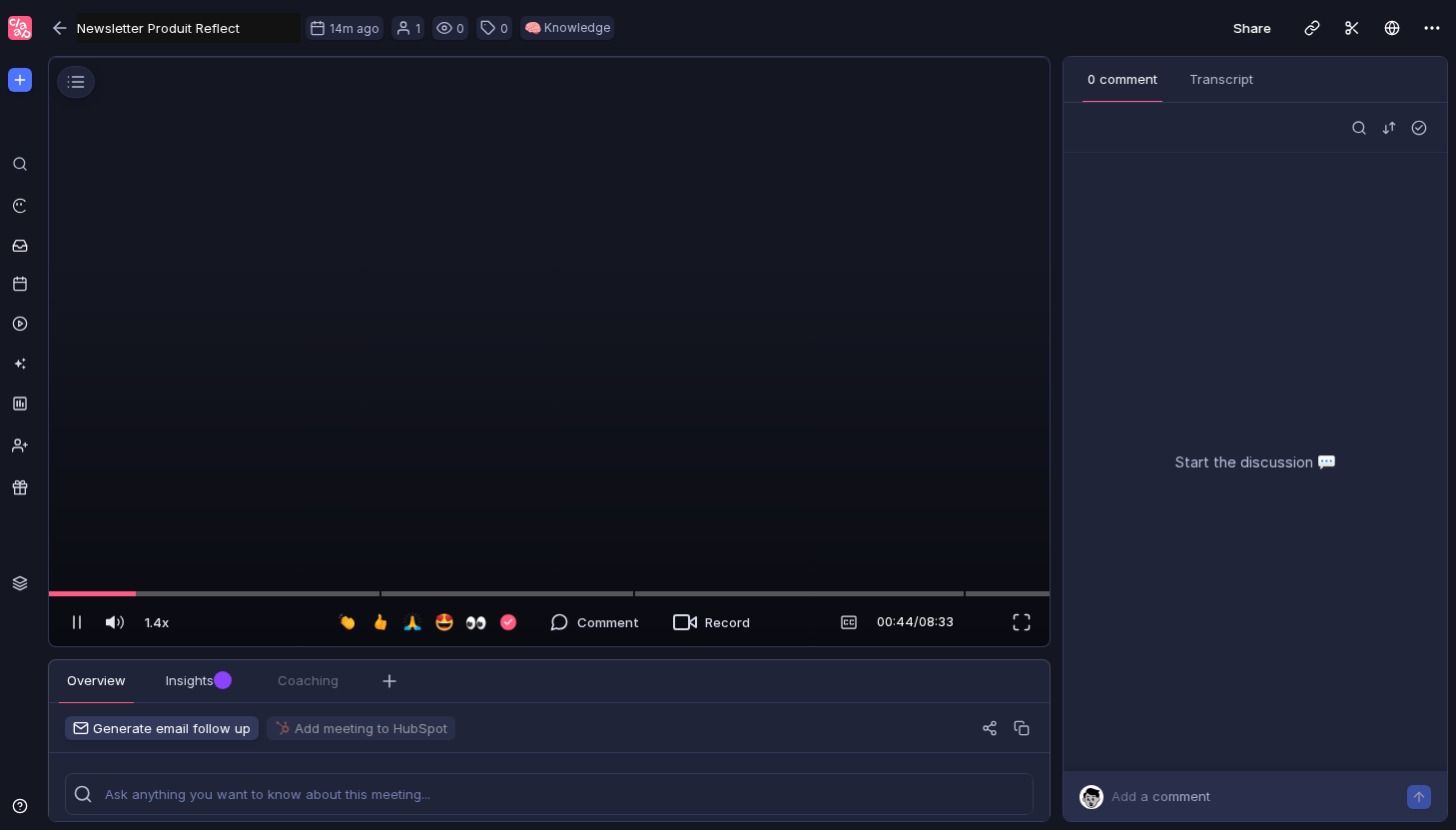 type on "Newsletter Produit Reflect" 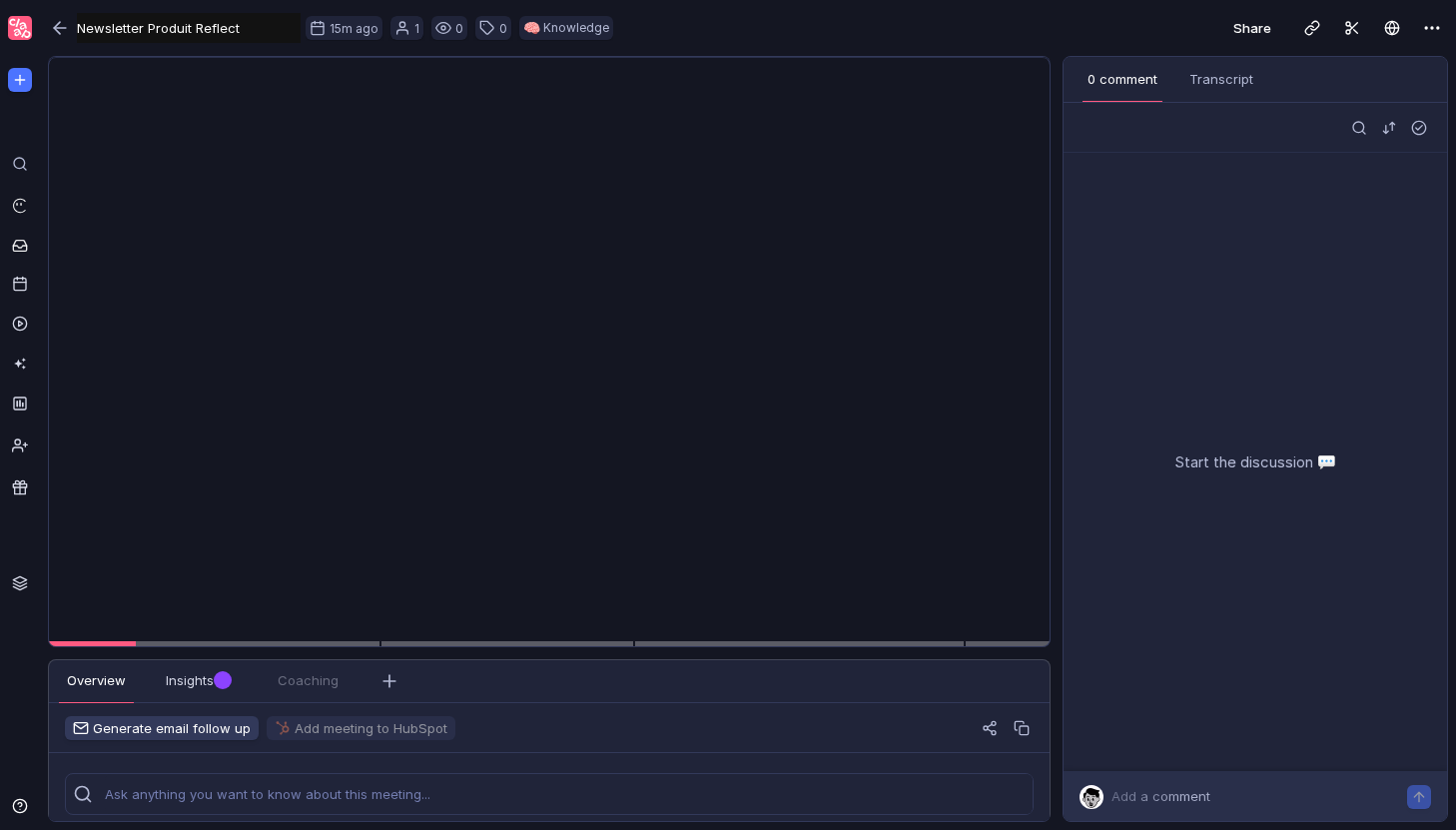 click on "Share" at bounding box center [1041, 28] 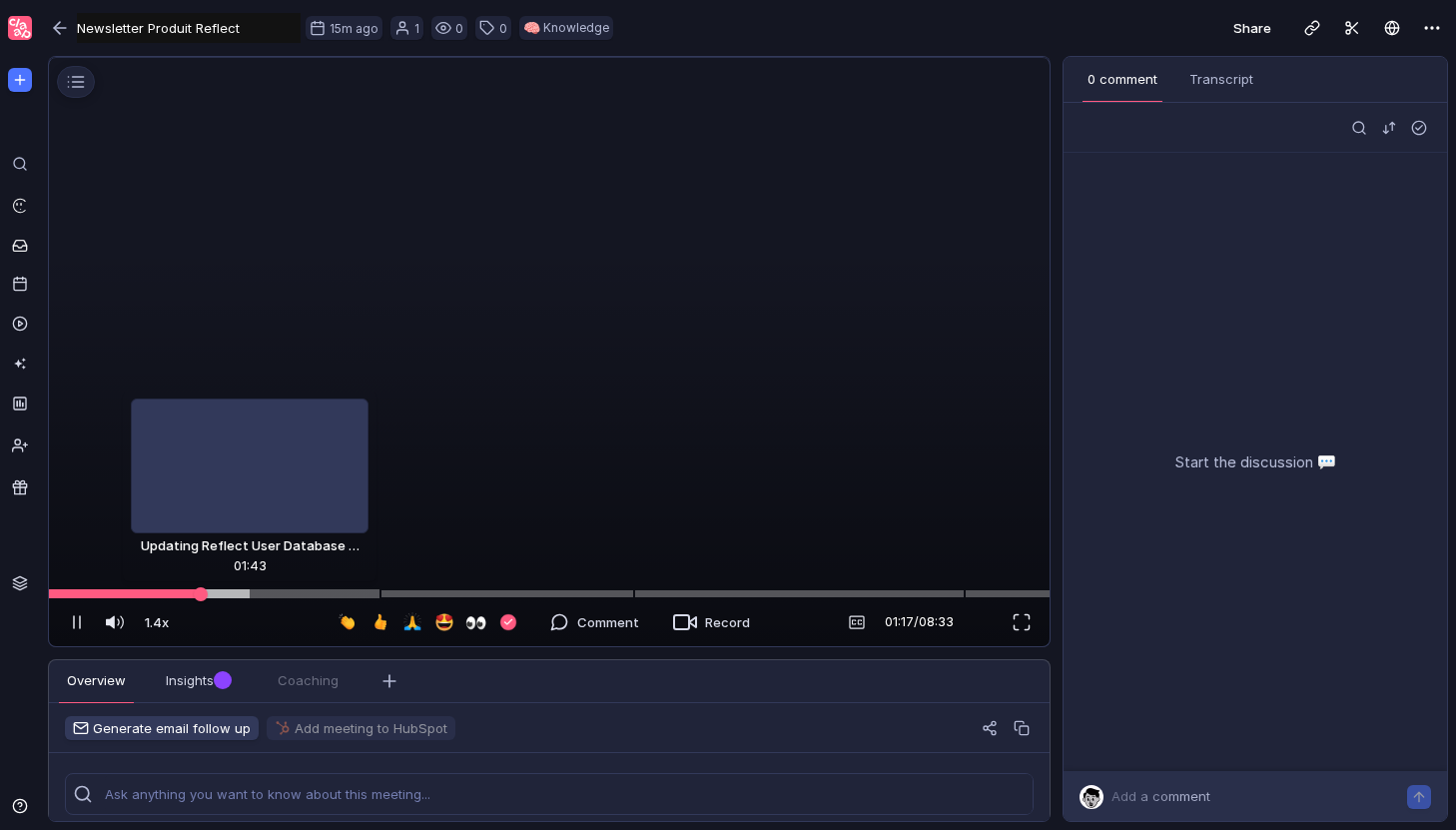 click at bounding box center [549, 593] 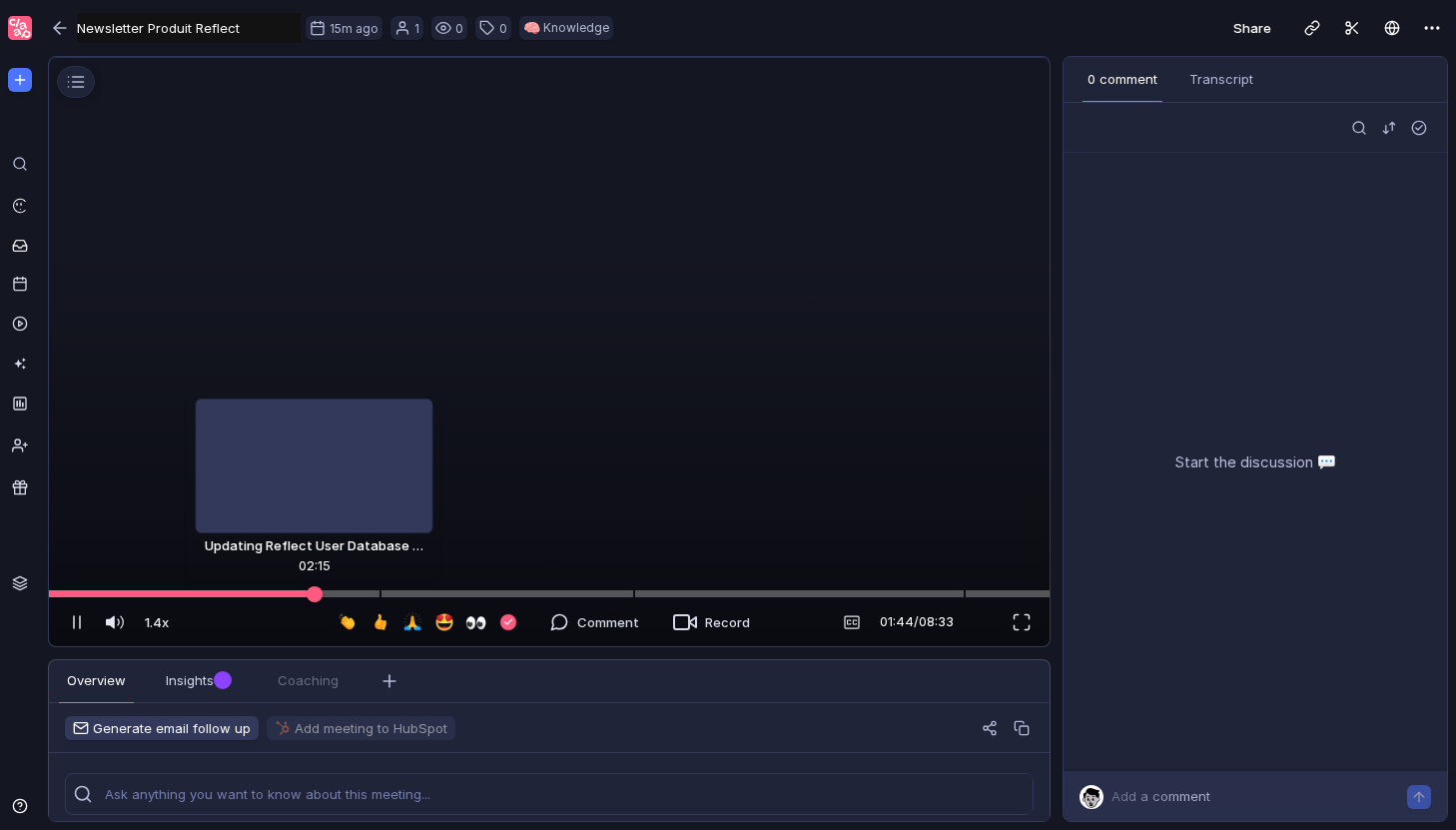 click at bounding box center [549, 593] 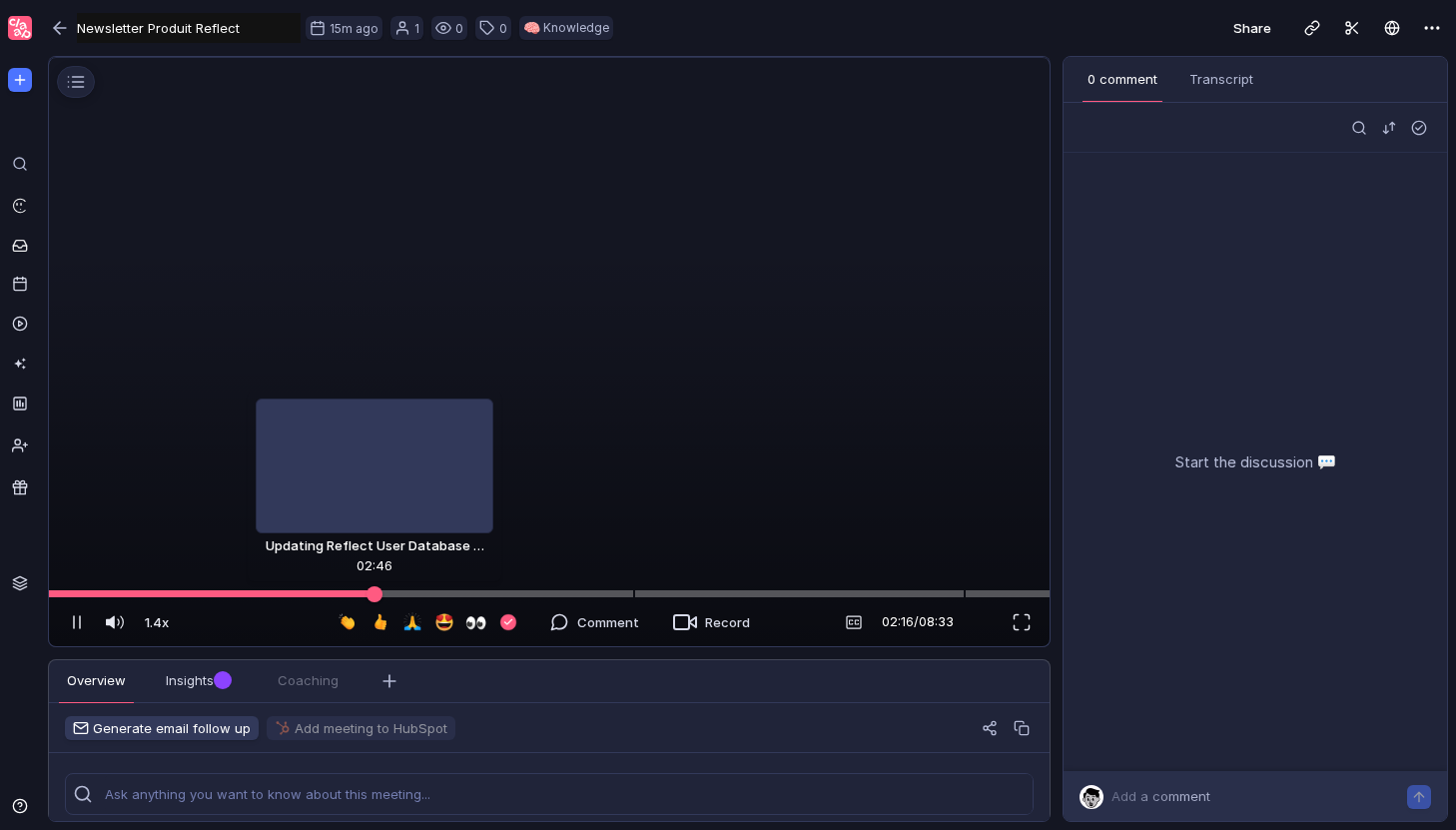 click at bounding box center [549, 593] 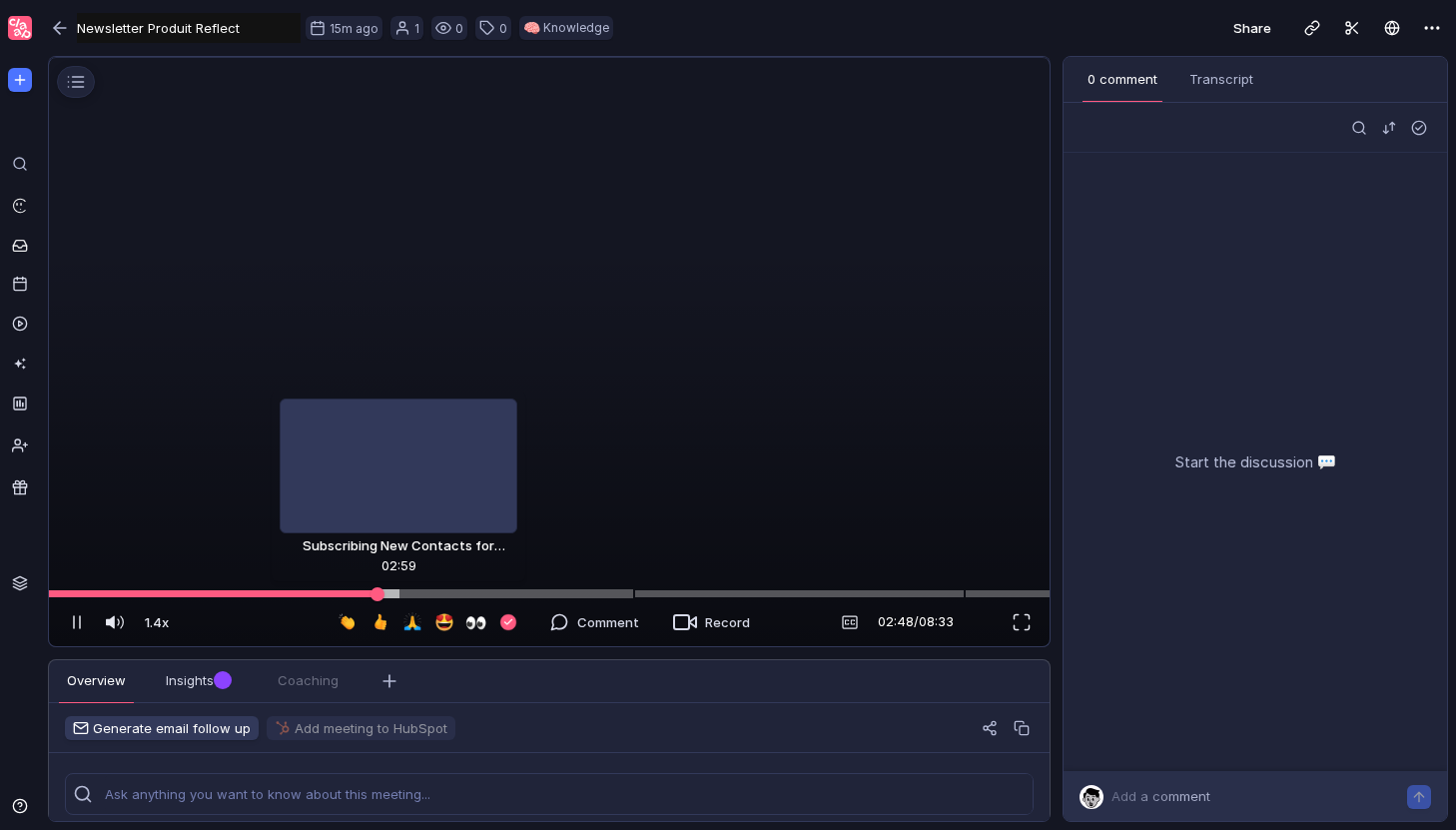 click at bounding box center (549, 593) 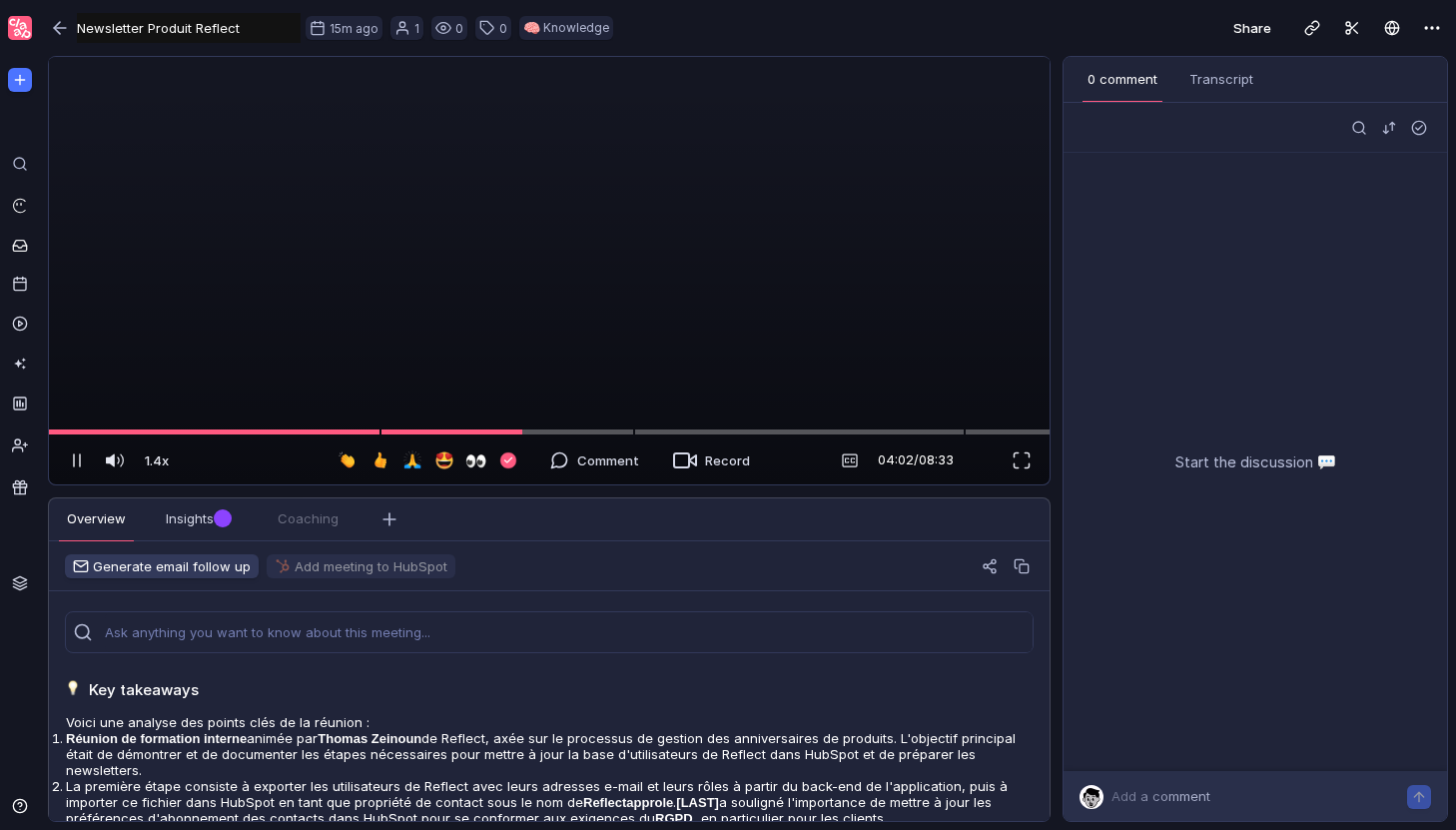 scroll, scrollTop: 0, scrollLeft: 0, axis: both 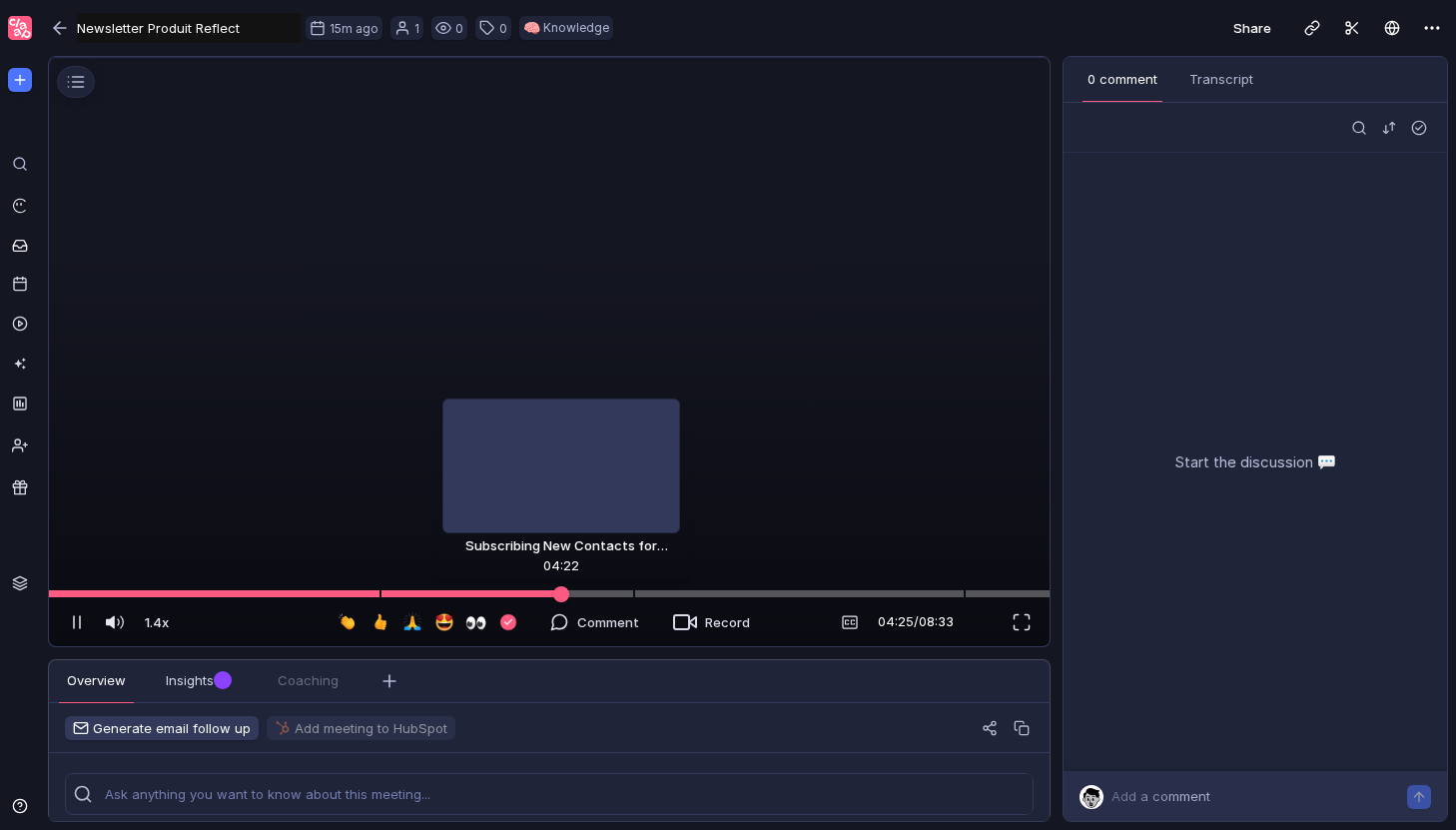click at bounding box center [549, 593] 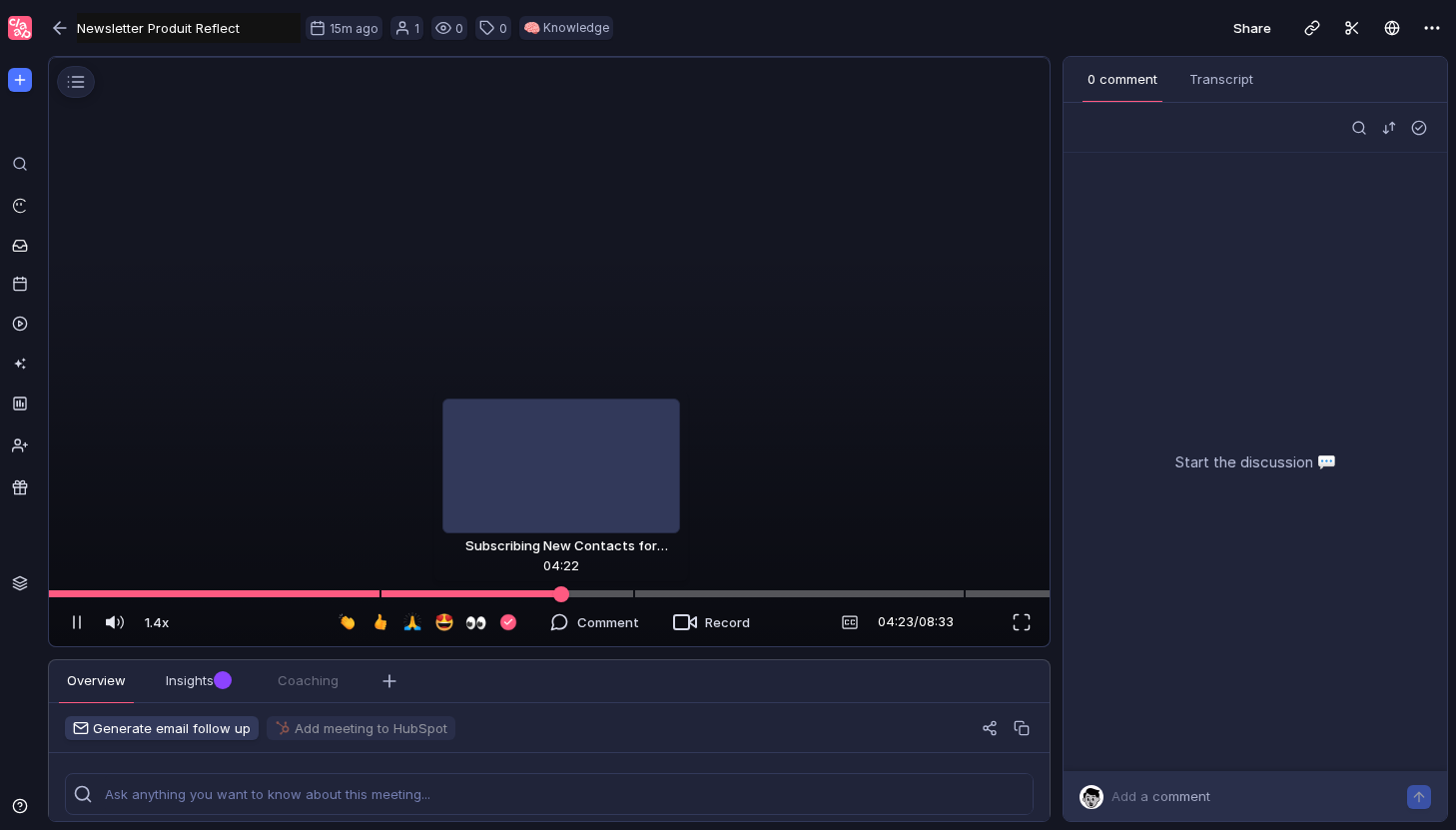 click at bounding box center [561, 593] 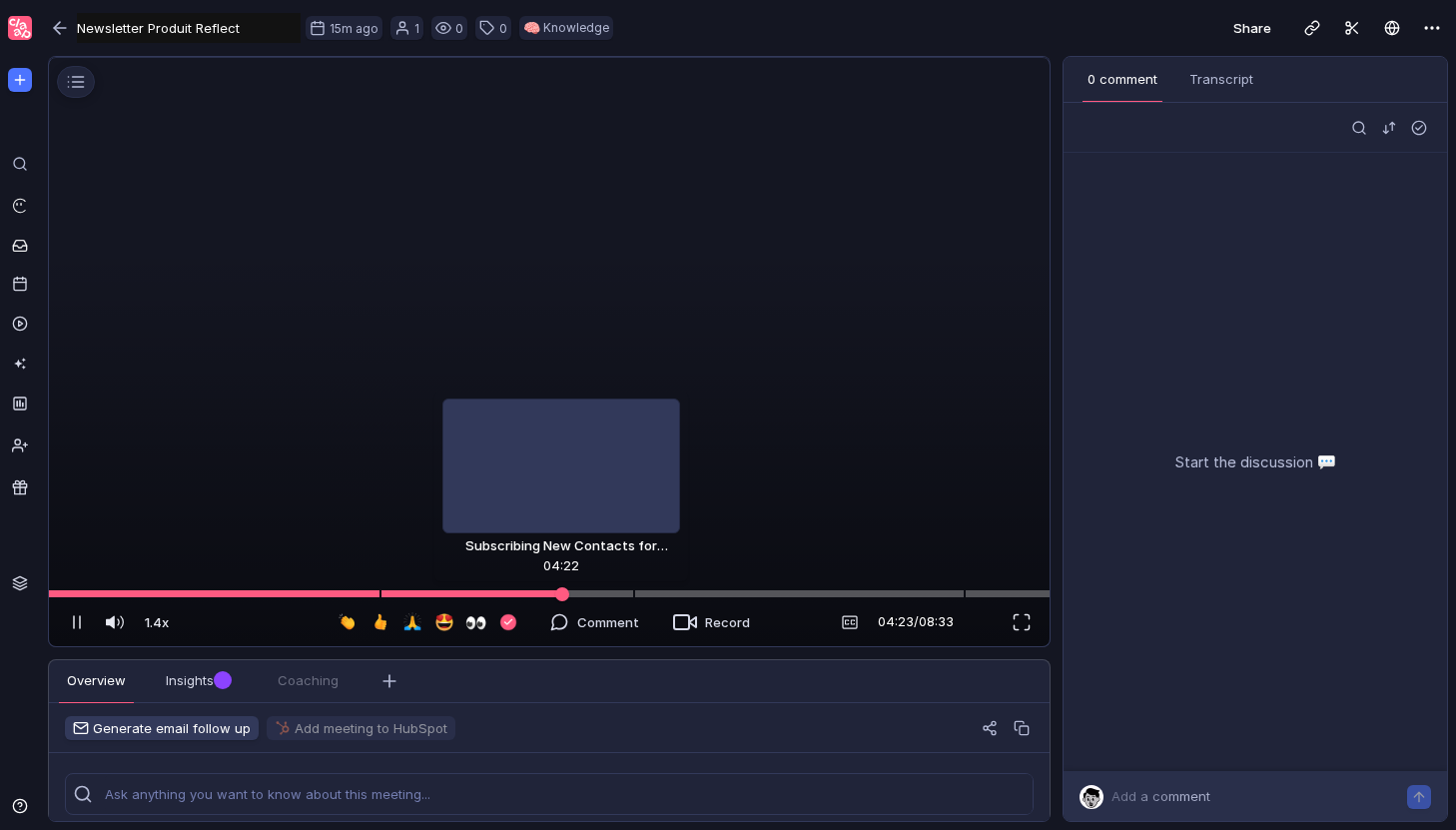 click at bounding box center [562, 594] 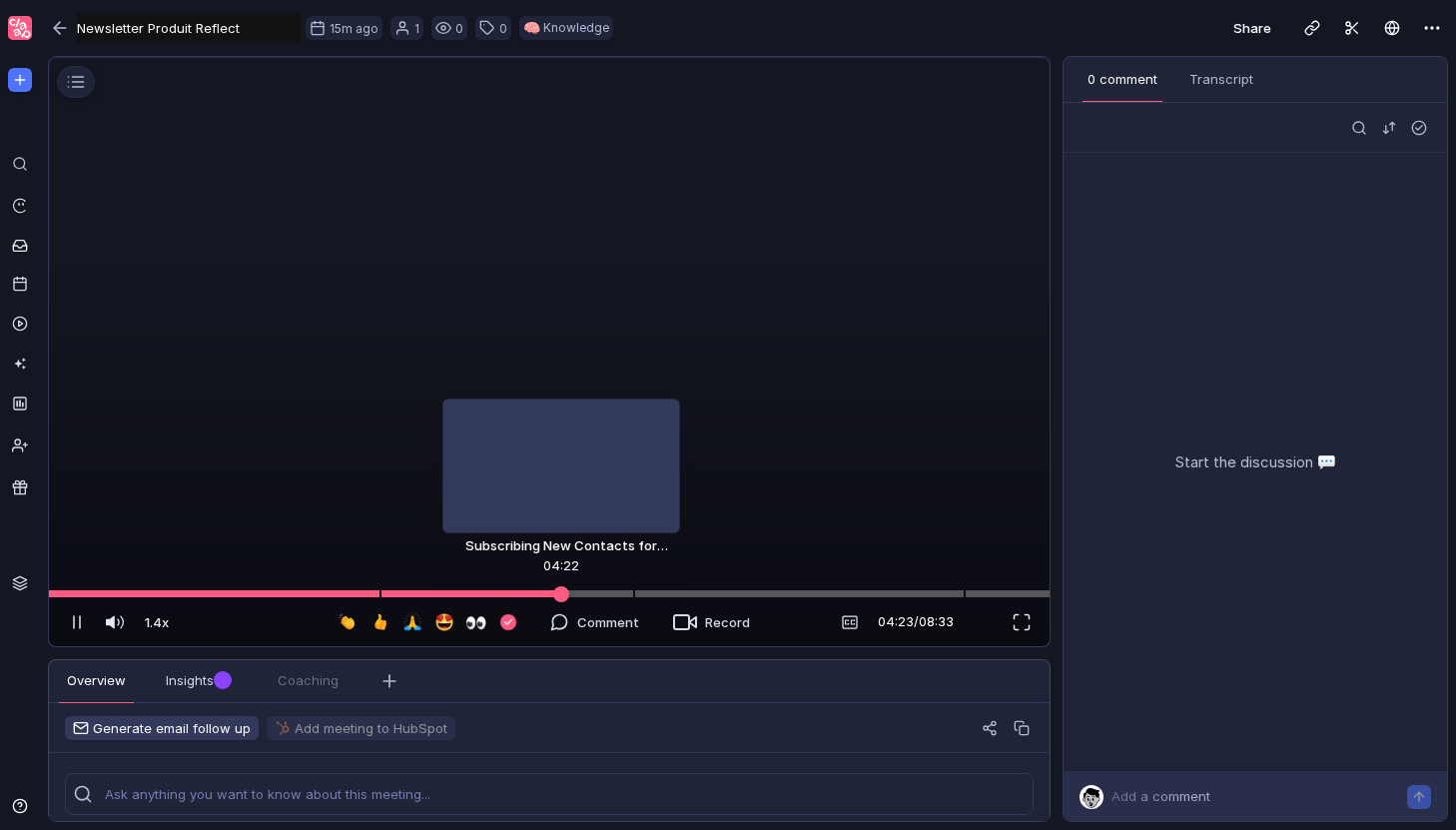 click at bounding box center [561, 593] 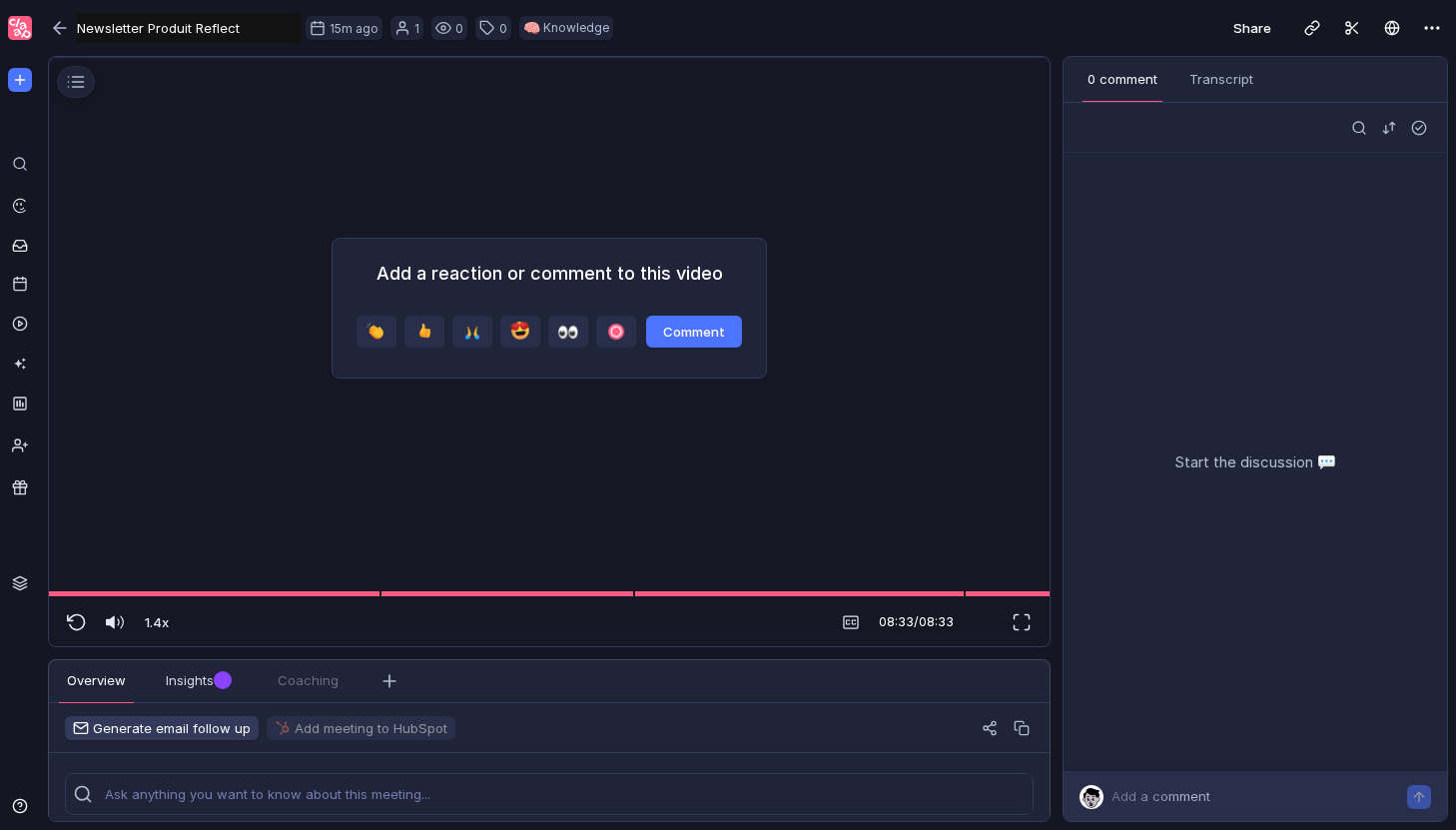 scroll, scrollTop: 0, scrollLeft: 0, axis: both 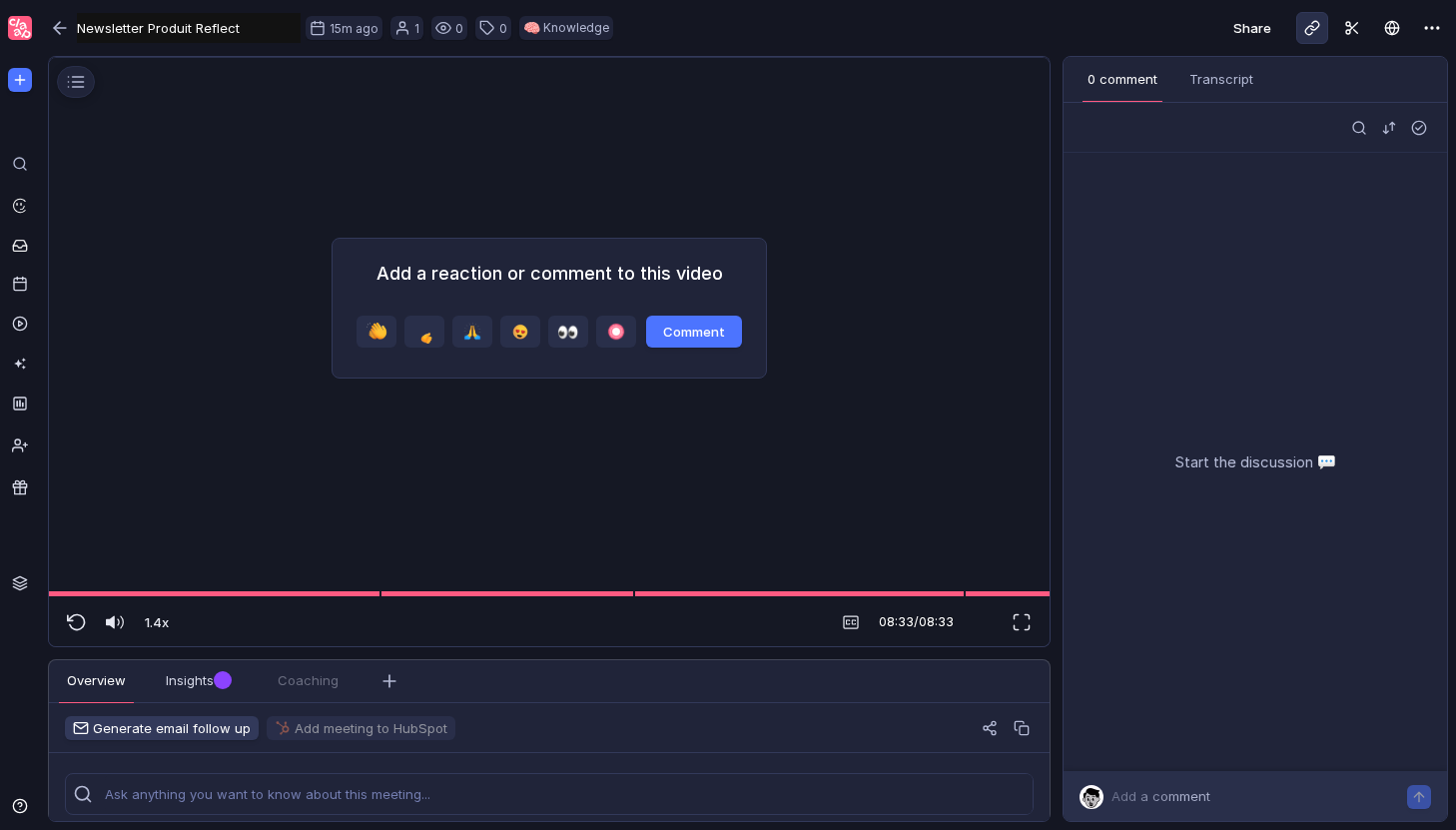 click at bounding box center [1312, 28] 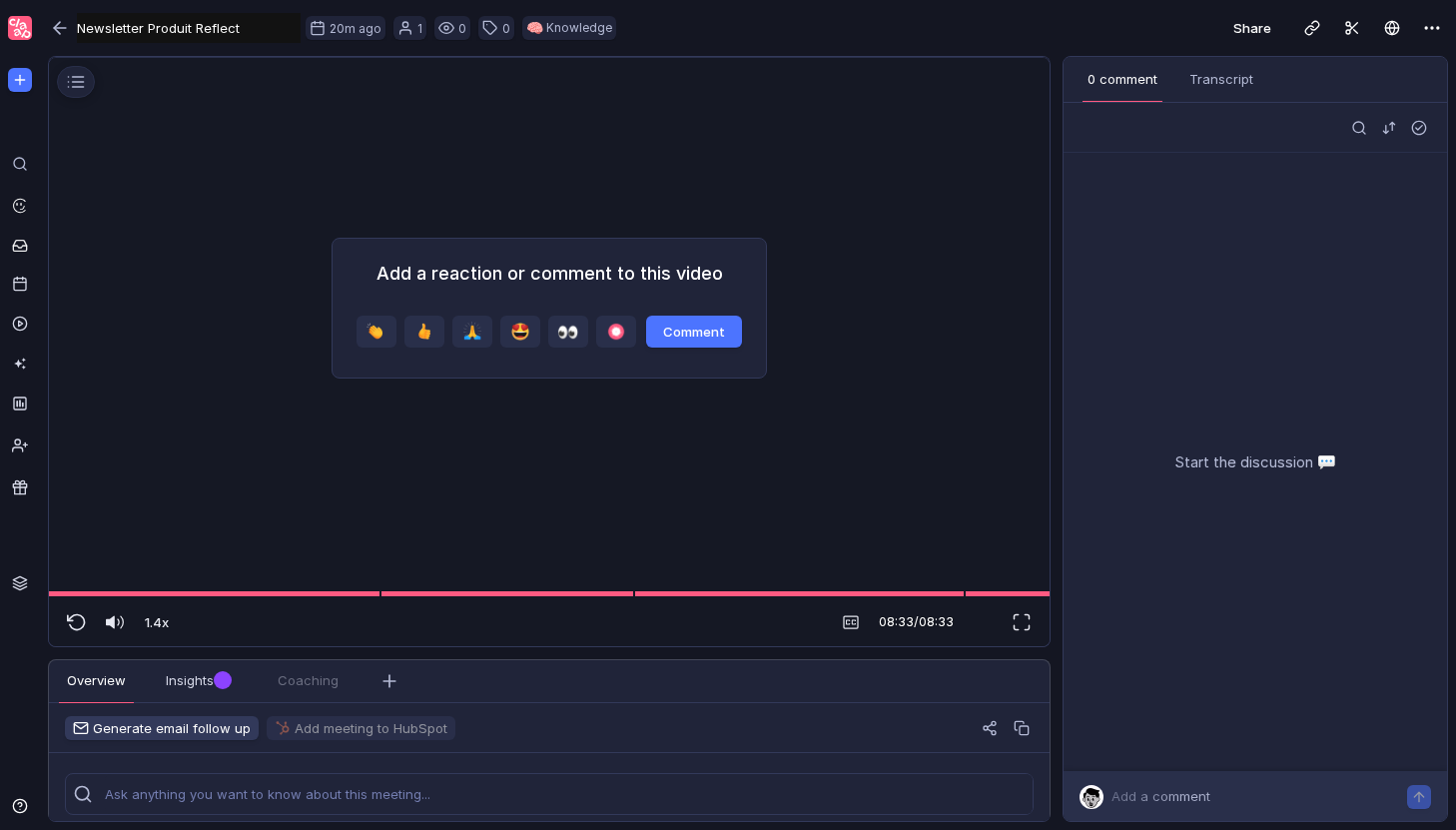 type 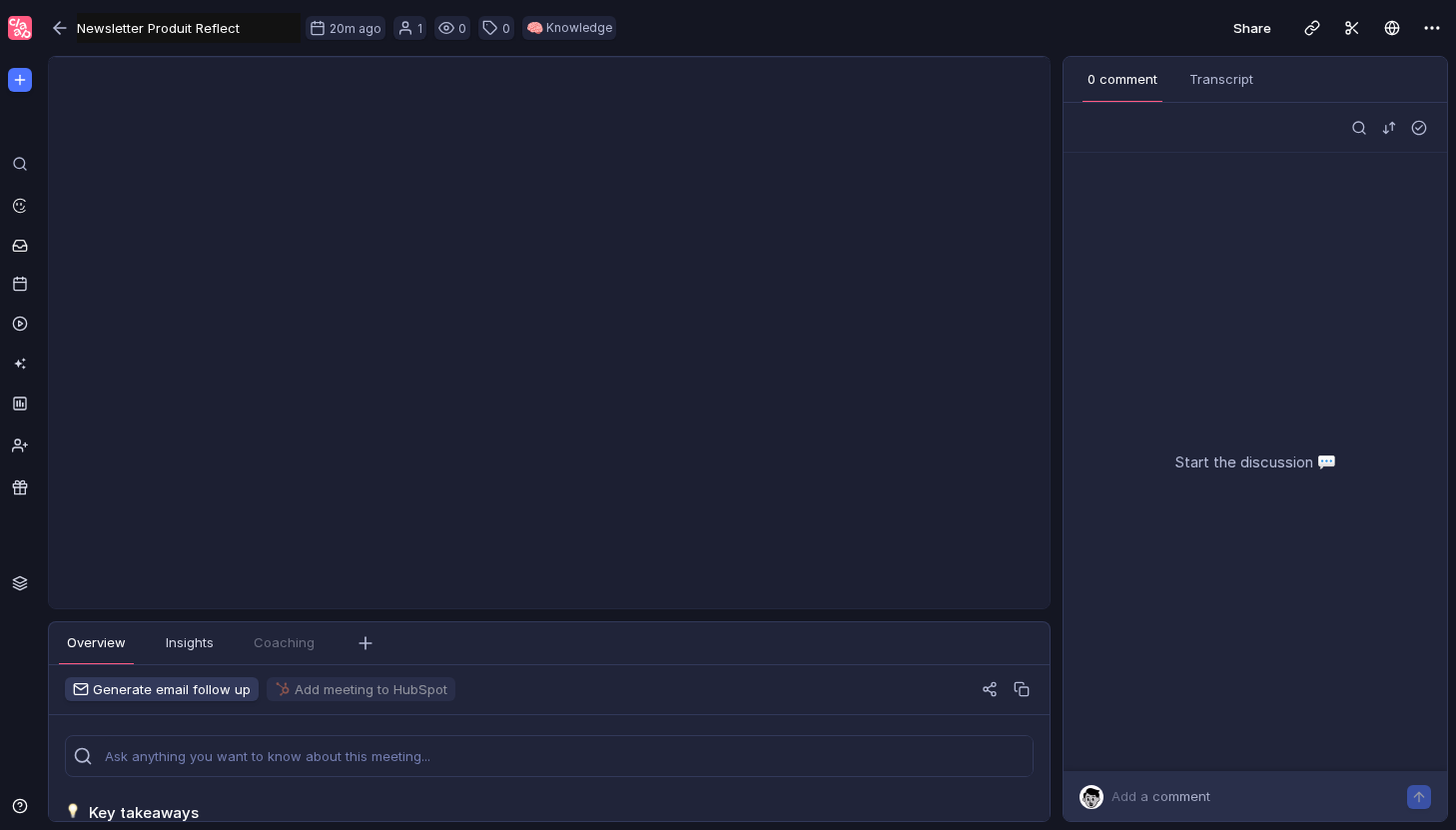 scroll, scrollTop: 0, scrollLeft: 0, axis: both 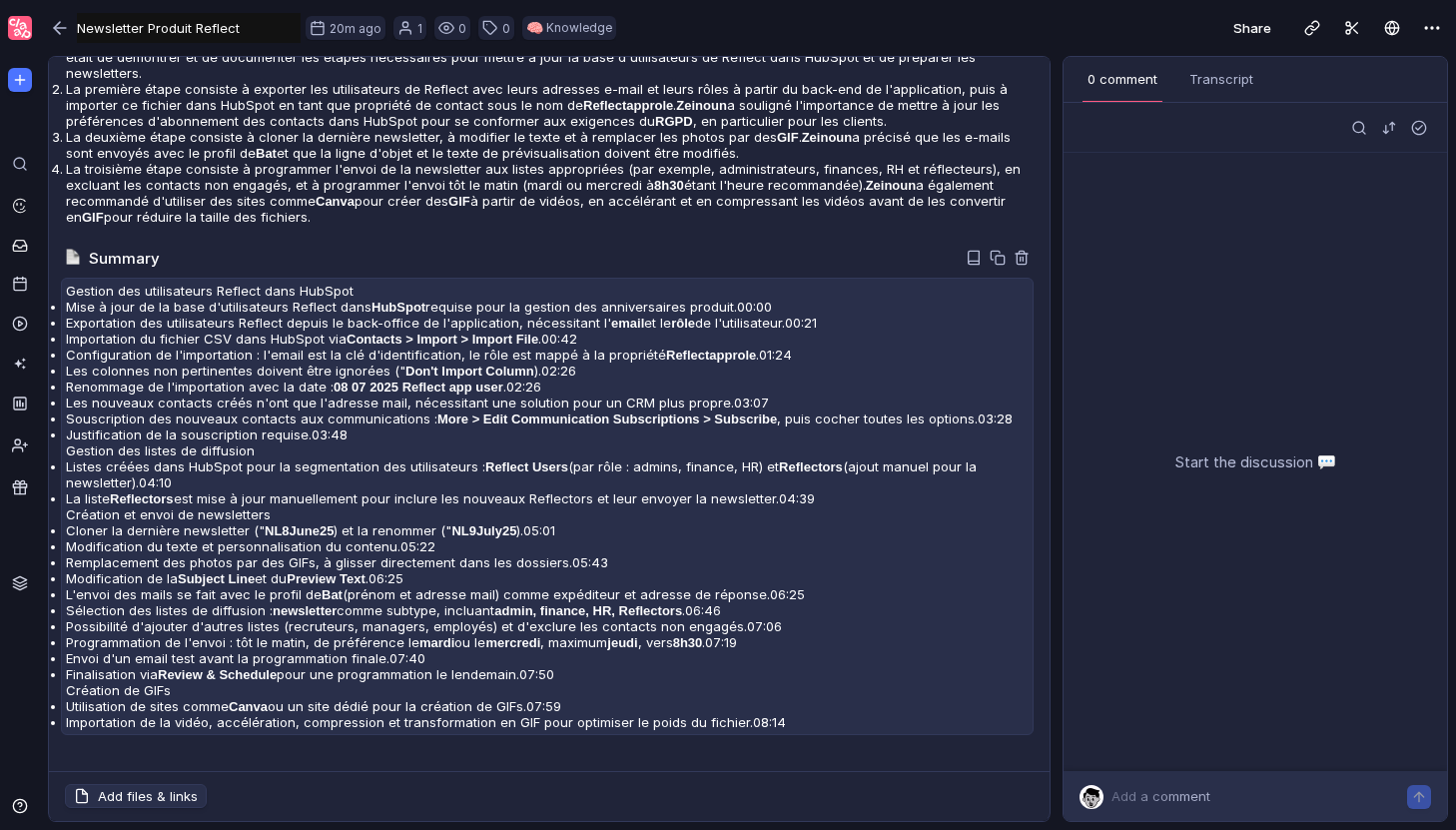 click on "Gestion des utilisateurs Reflect dans HubSpot" at bounding box center [547, 291] 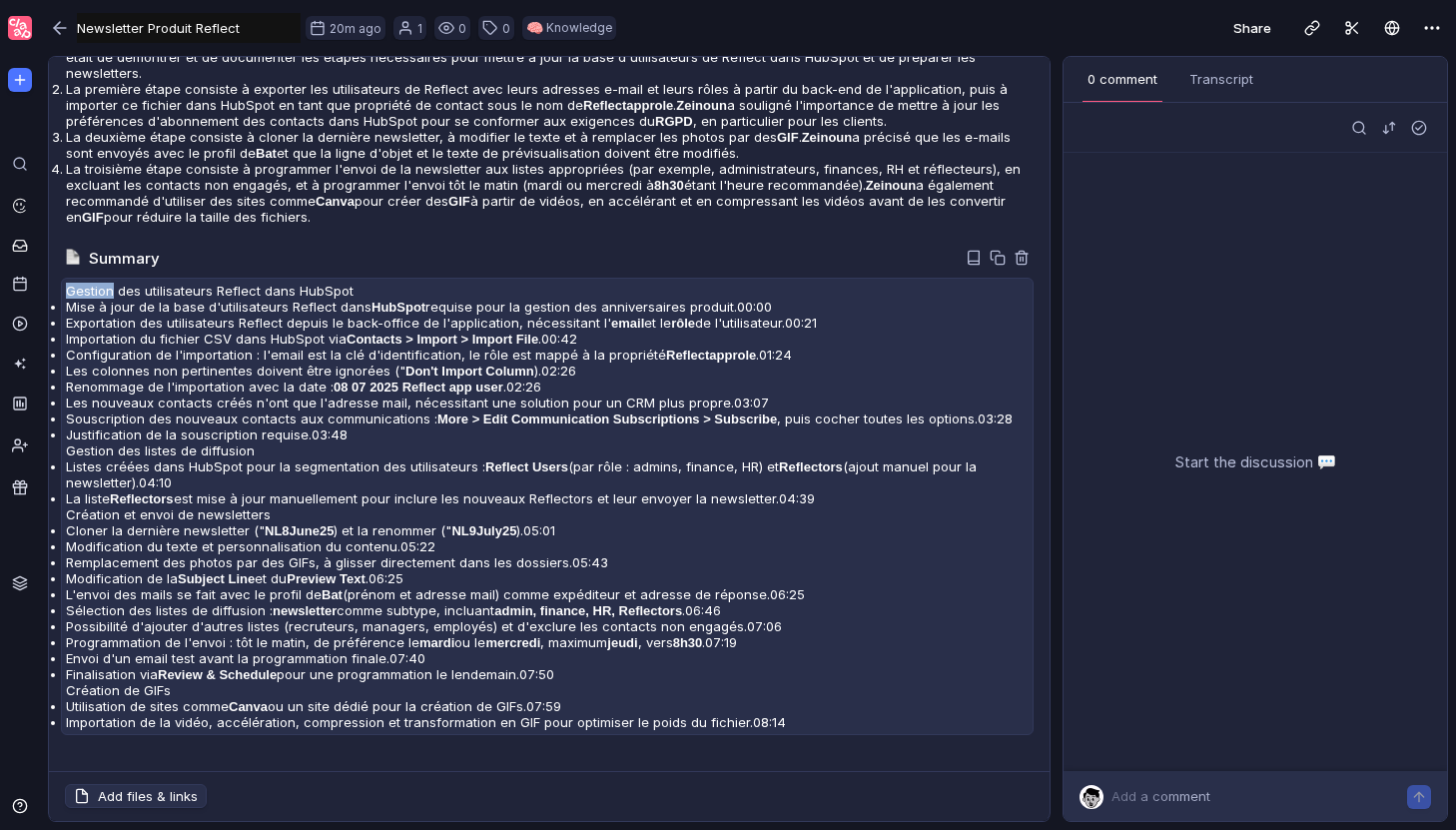 click on "Gestion des utilisateurs Reflect dans HubSpot" at bounding box center (547, 291) 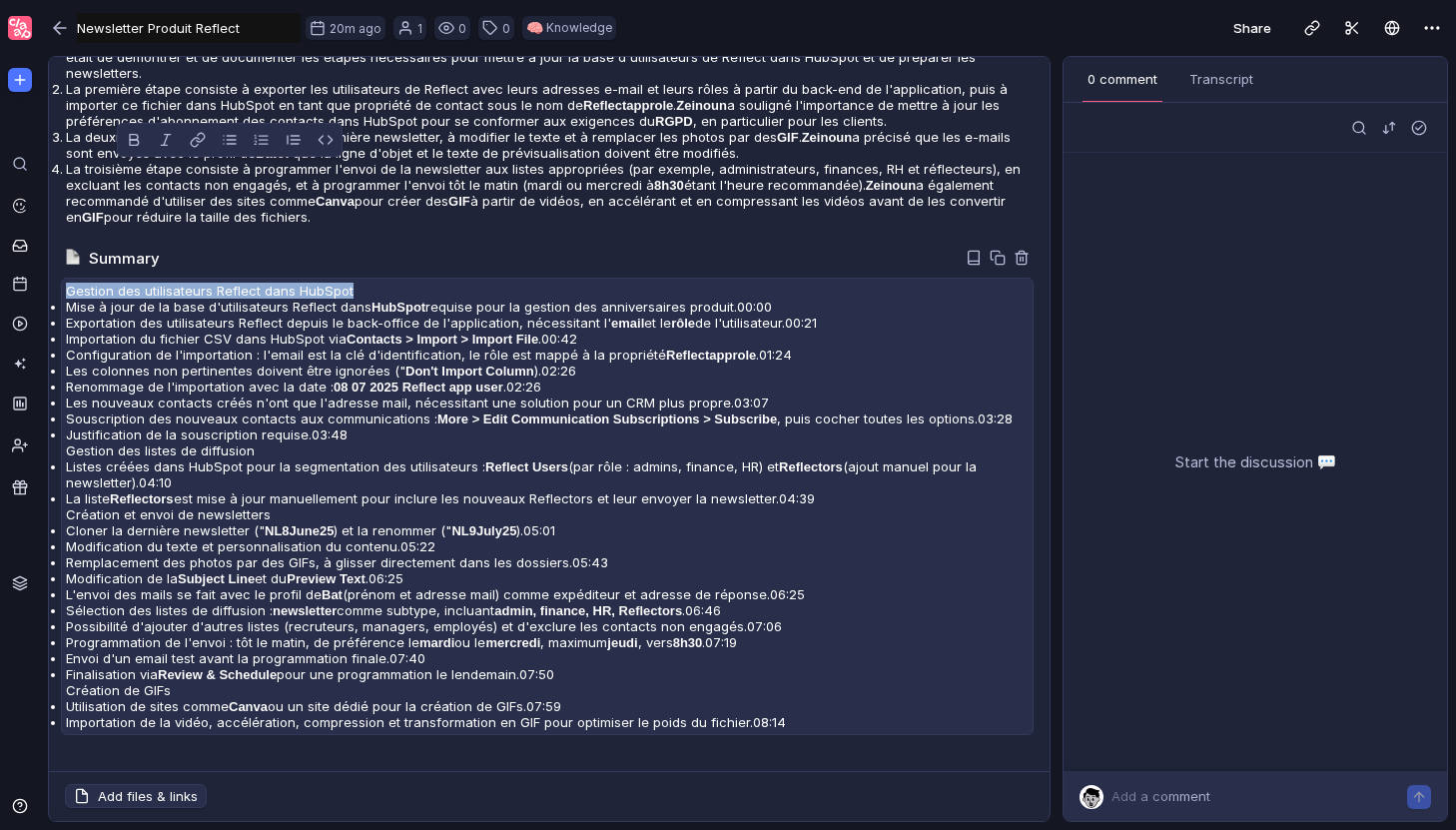 drag, startPoint x: 104, startPoint y: 166, endPoint x: 157, endPoint y: 405, distance: 244.80605 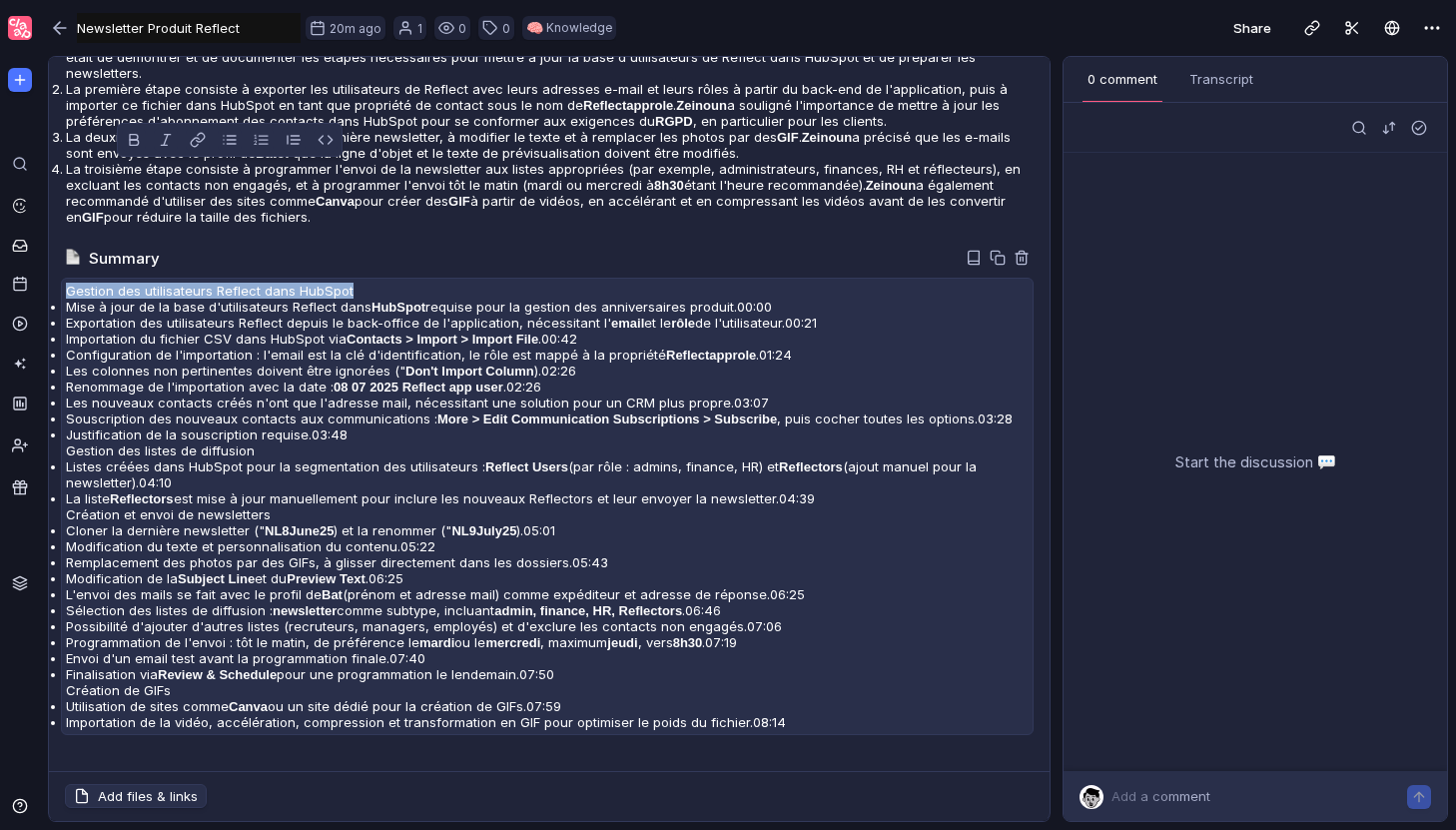 click on "Gestion des utilisateurs Reflect dans HubSpot Mise à jour de la base d'utilisateurs Reflect dans HubSpot requise pour la gestion des anniversaires produit. 00:00 Exportation des utilisateurs Reflect depuis le back-office de l'application, nécessitant l' email et le rôle de l'utilisateur. 00:21 Importation du fichier CSV dans HubSpot via Contacts > Import > Import File. 00:42 Configuration de l'importation : l'email est la clé d'identification, le rôle est mappé à la propriété Reflectapprole. 01:24 Les colonnes non pertinentes doivent être ignorées ( Don't Import Column ). 02:26 Renommage de l'importation avec la date : 08 07 2025 Reflect app user. 02:26 Les nouveaux contacts créés n'ont que l'adresse mail, nécessitant une solution pour un CRM plus propre. 03:07 Souscription des nouveaux contacts aux communications : More > Edit Communication Subscriptions > Subscribe, puis cocher toutes les options. 03:28 Justification de la souscription requise. 03:48 Reflect Users 04:10" at bounding box center (547, 121) 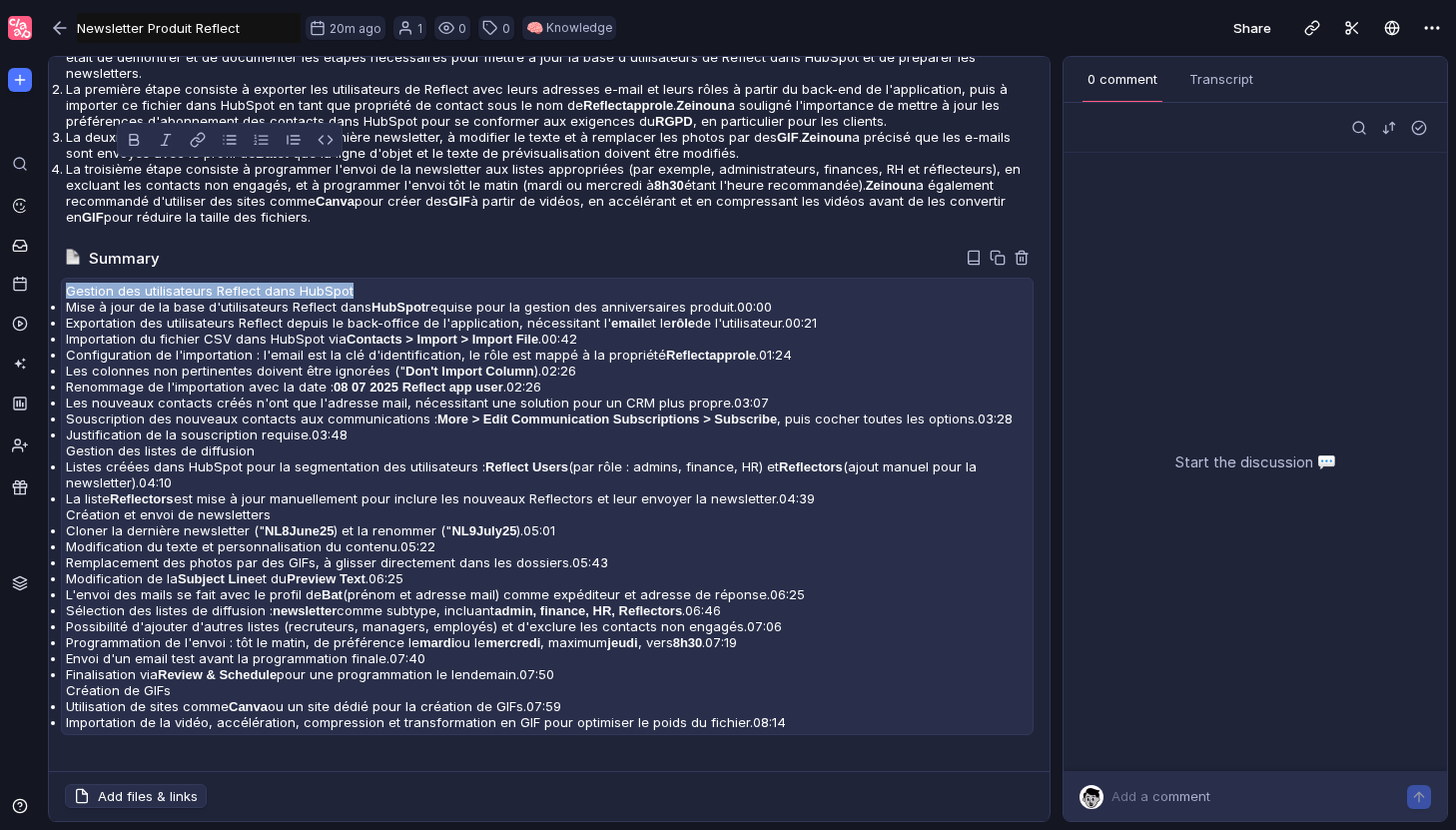 scroll, scrollTop: 1245, scrollLeft: 0, axis: vertical 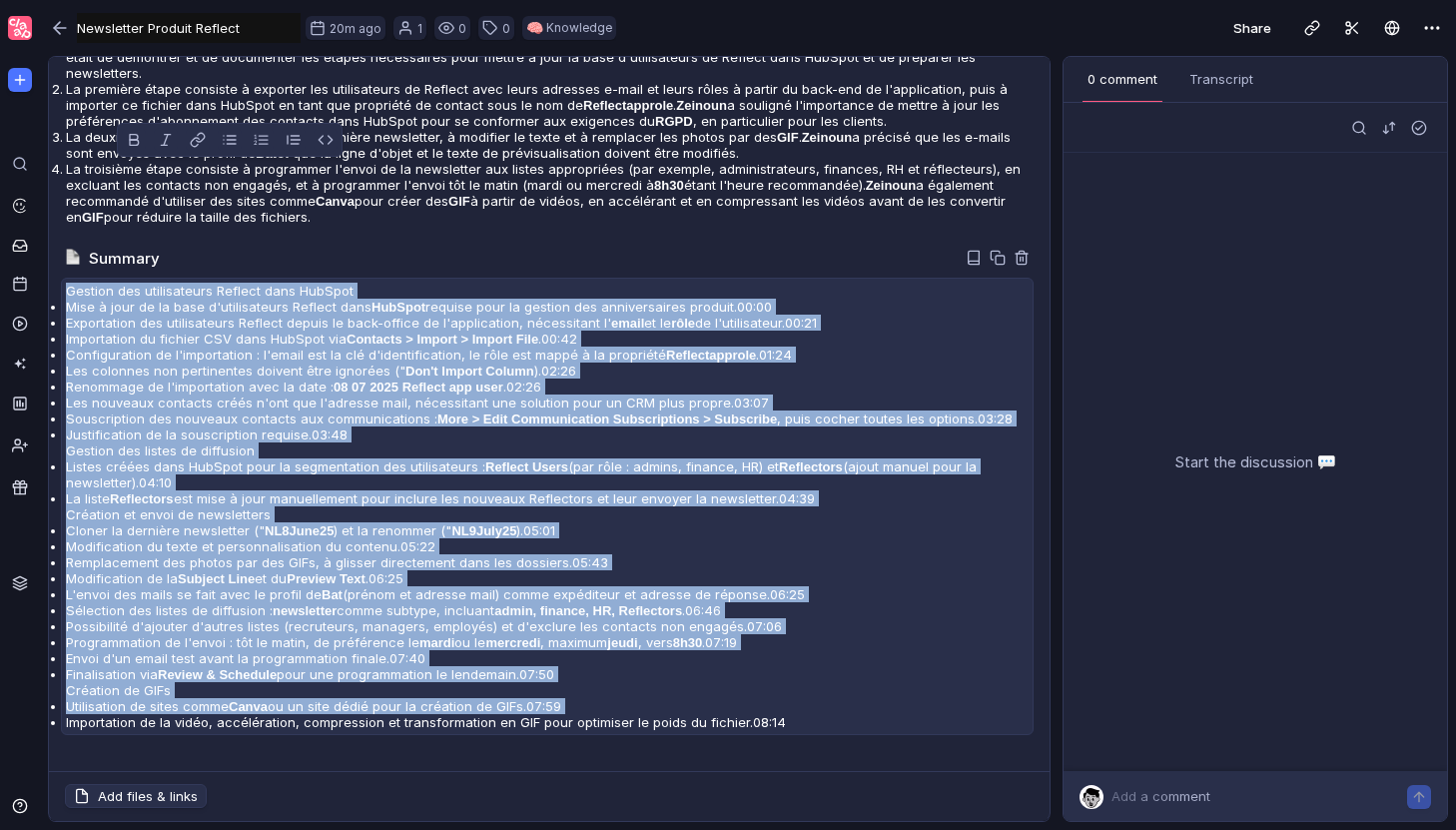 click on "Utilisation de sites comme  Canva  ou un site dédié pour la création de GIFs.  07:59 Importation de la vidéo, accélération, compression et transformation en GIF pour optimiser le poids du fichier.  08:14" at bounding box center [547, 714] 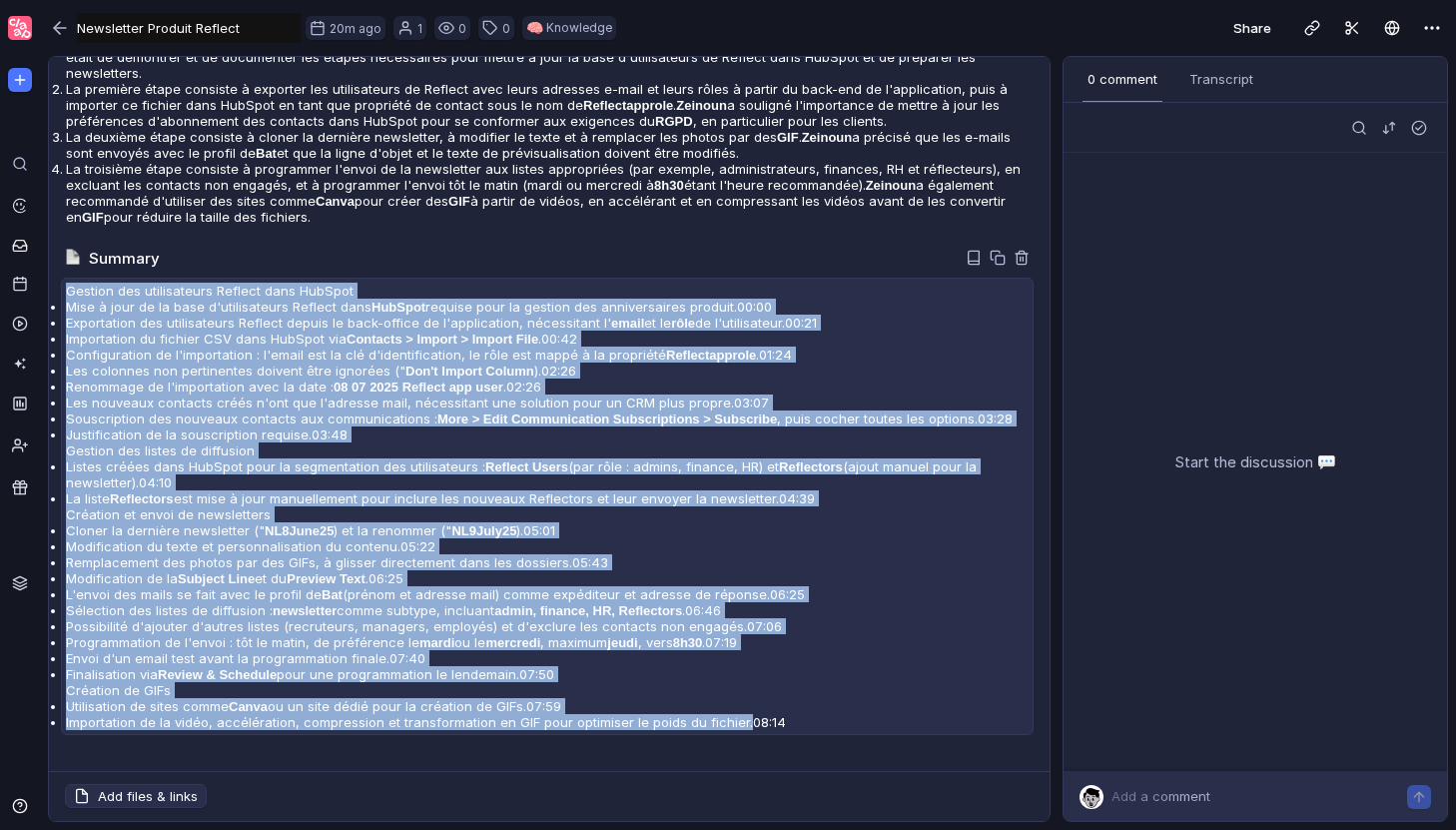 click on "Importation de la vidéo, accélération, compression et transformation en GIF pour optimiser le poids du fichier.  08:14" at bounding box center (547, 307) 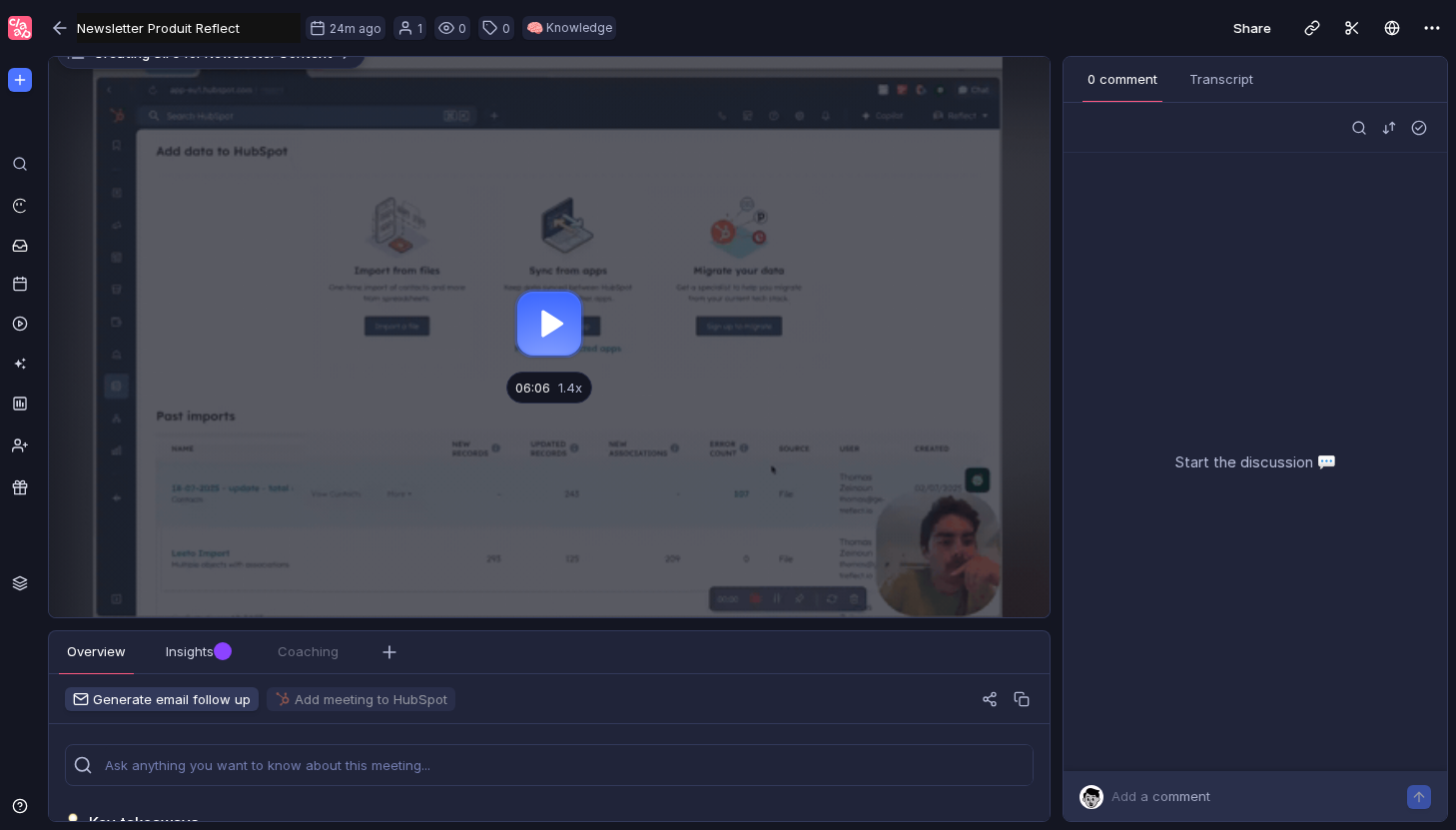 scroll, scrollTop: 0, scrollLeft: 0, axis: both 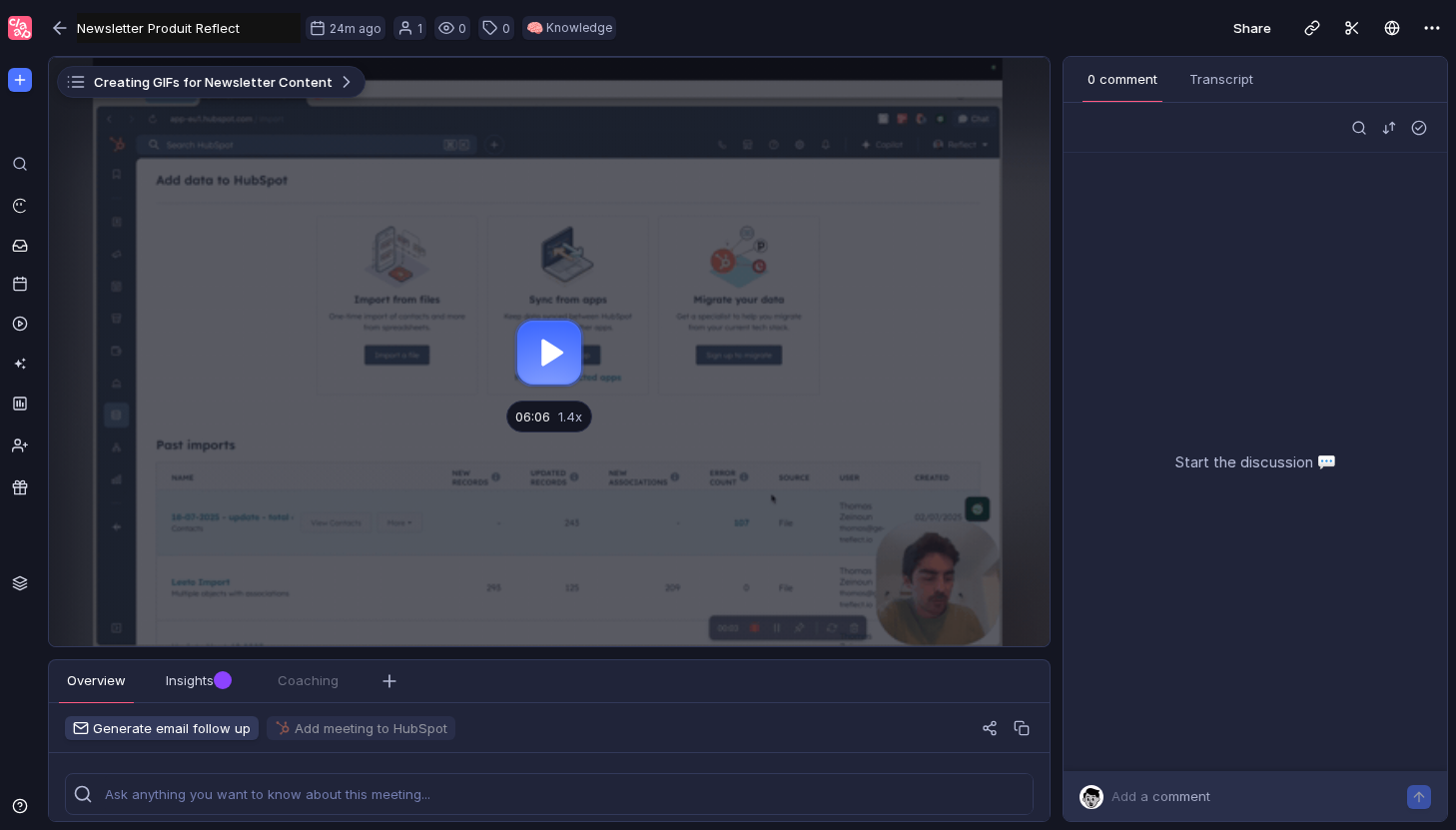 click on "Newsletter Produit Reflect" at bounding box center (189, 28) 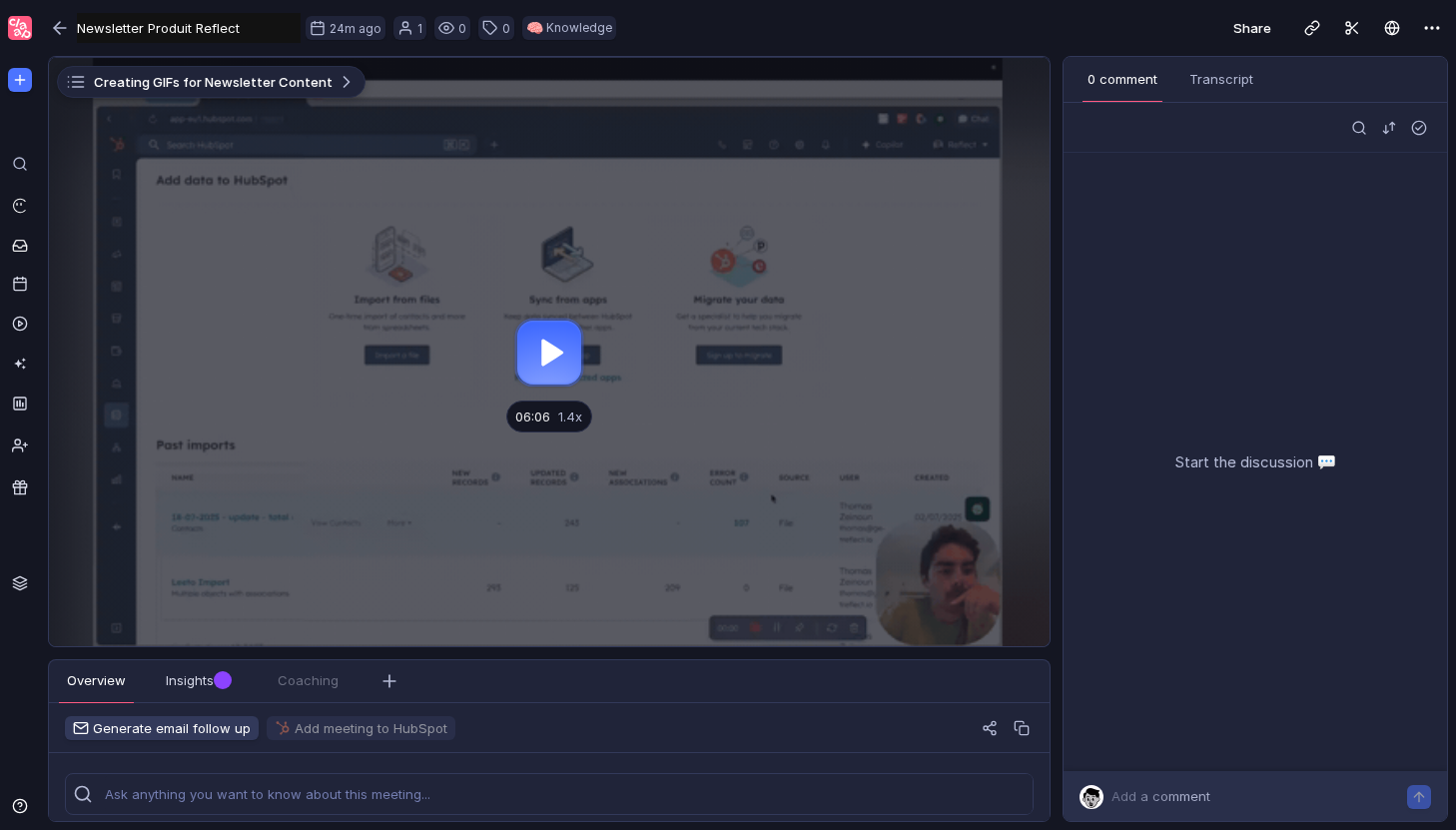 click on "Newsletter Produit Reflect" at bounding box center (189, 28) 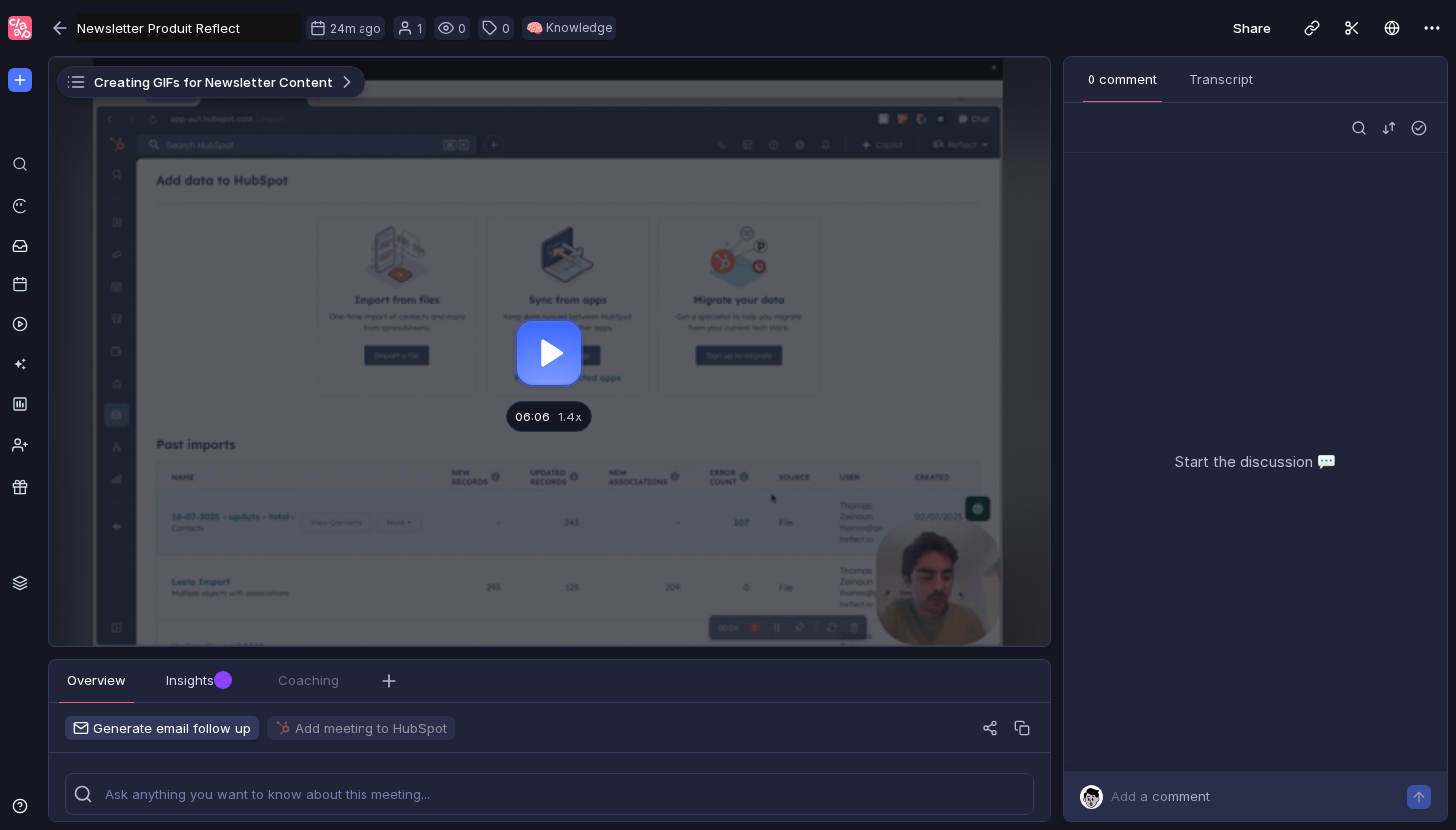 paste on "Creating the Reflect Product Newsletter" 